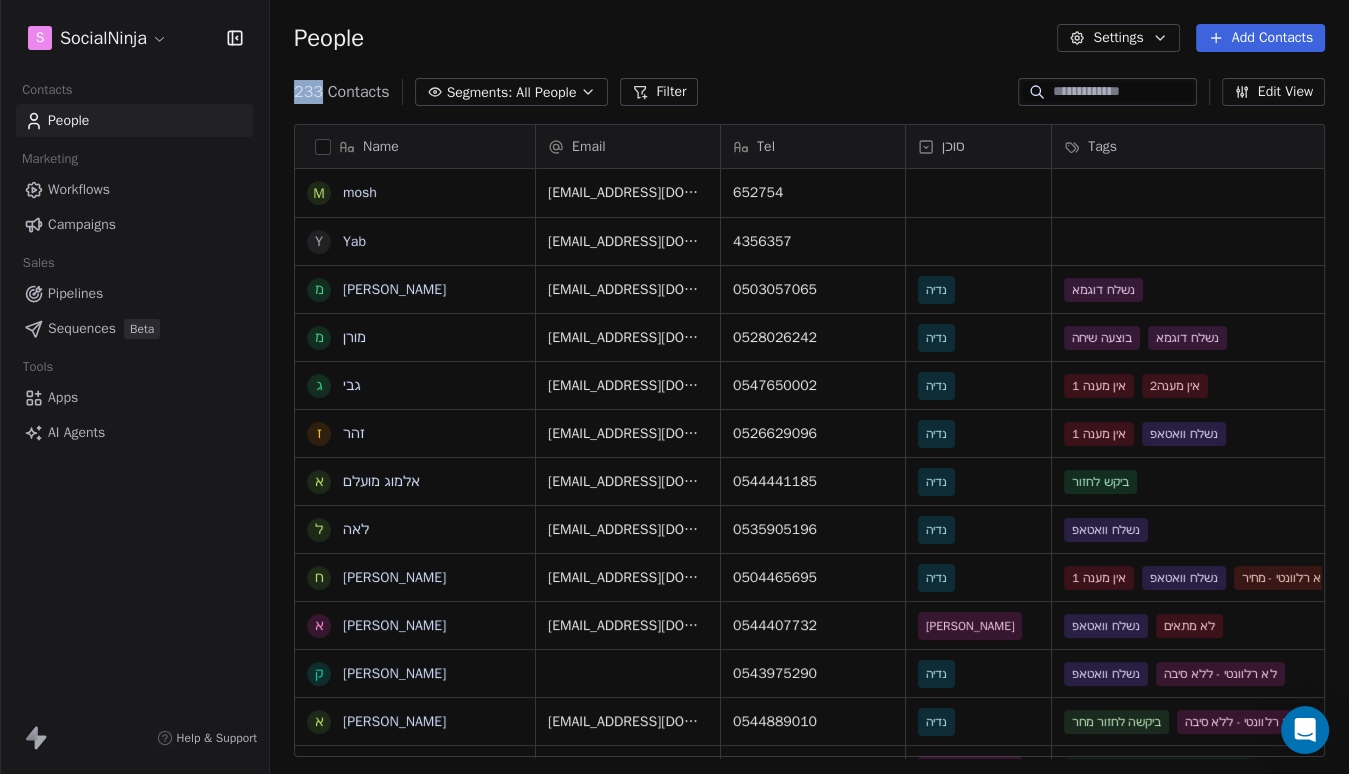scroll, scrollTop: 0, scrollLeft: 0, axis: both 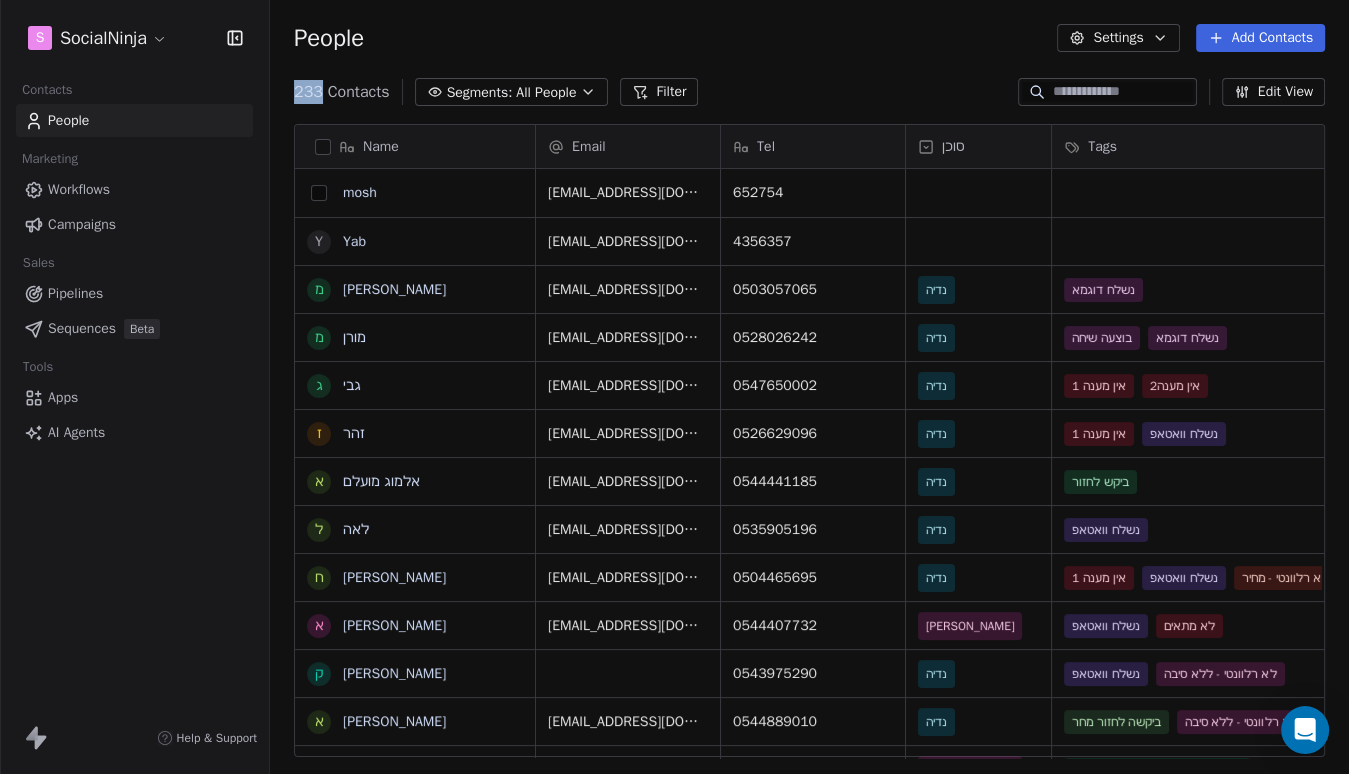 click at bounding box center [319, 193] 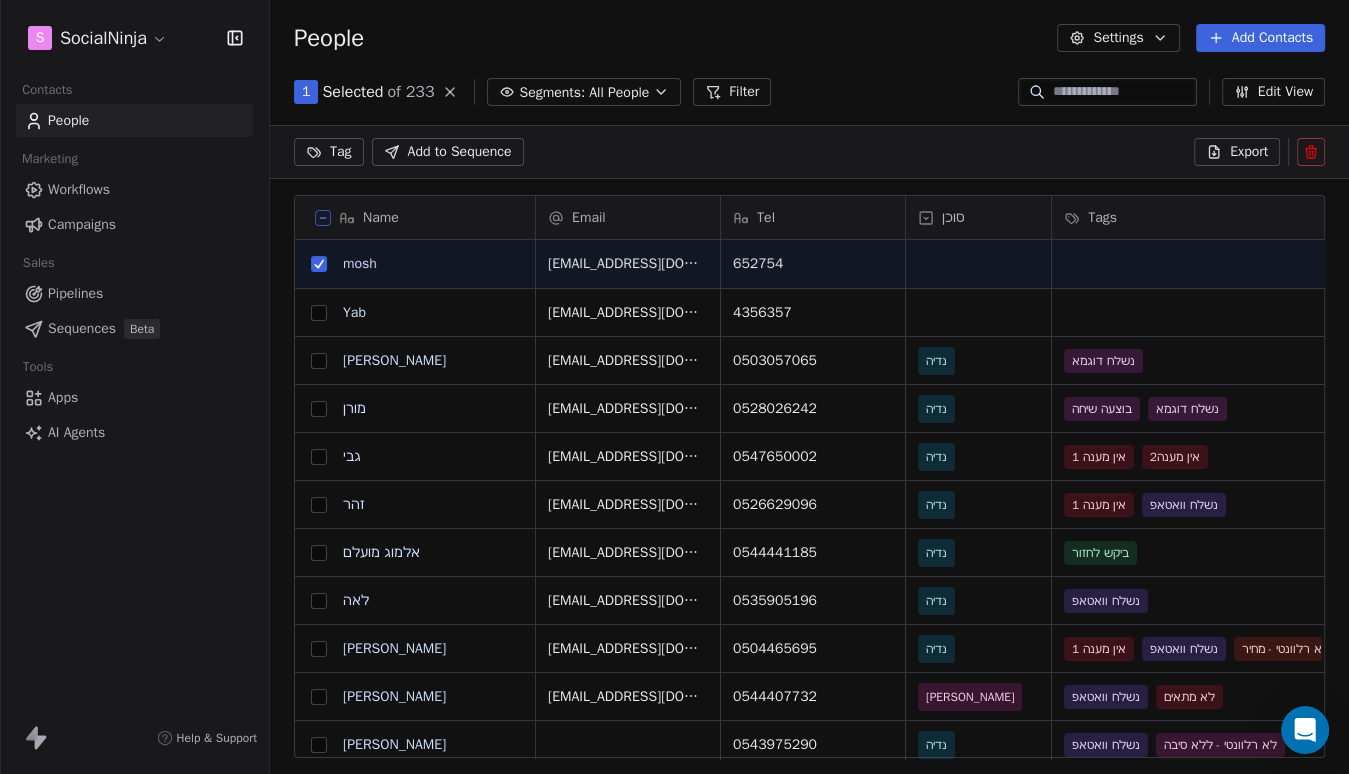 click at bounding box center [319, 313] 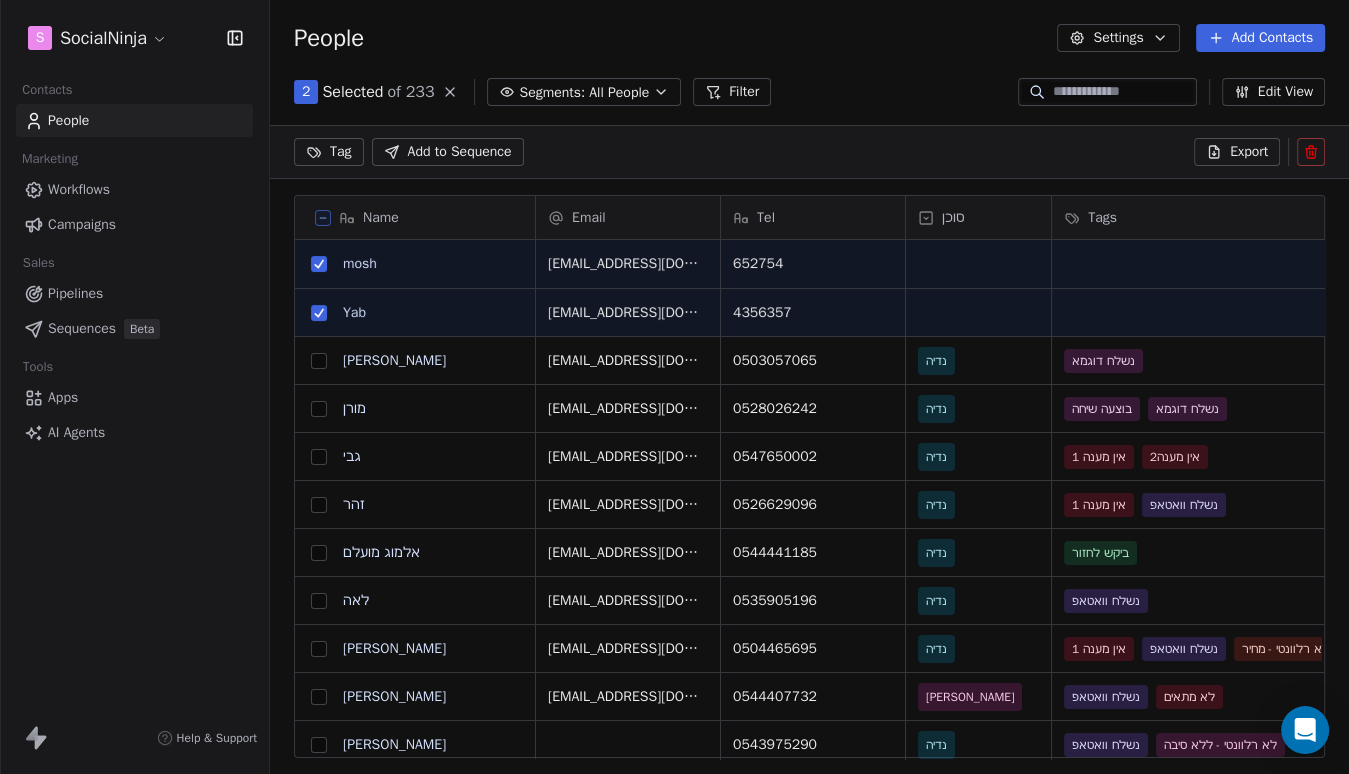 click 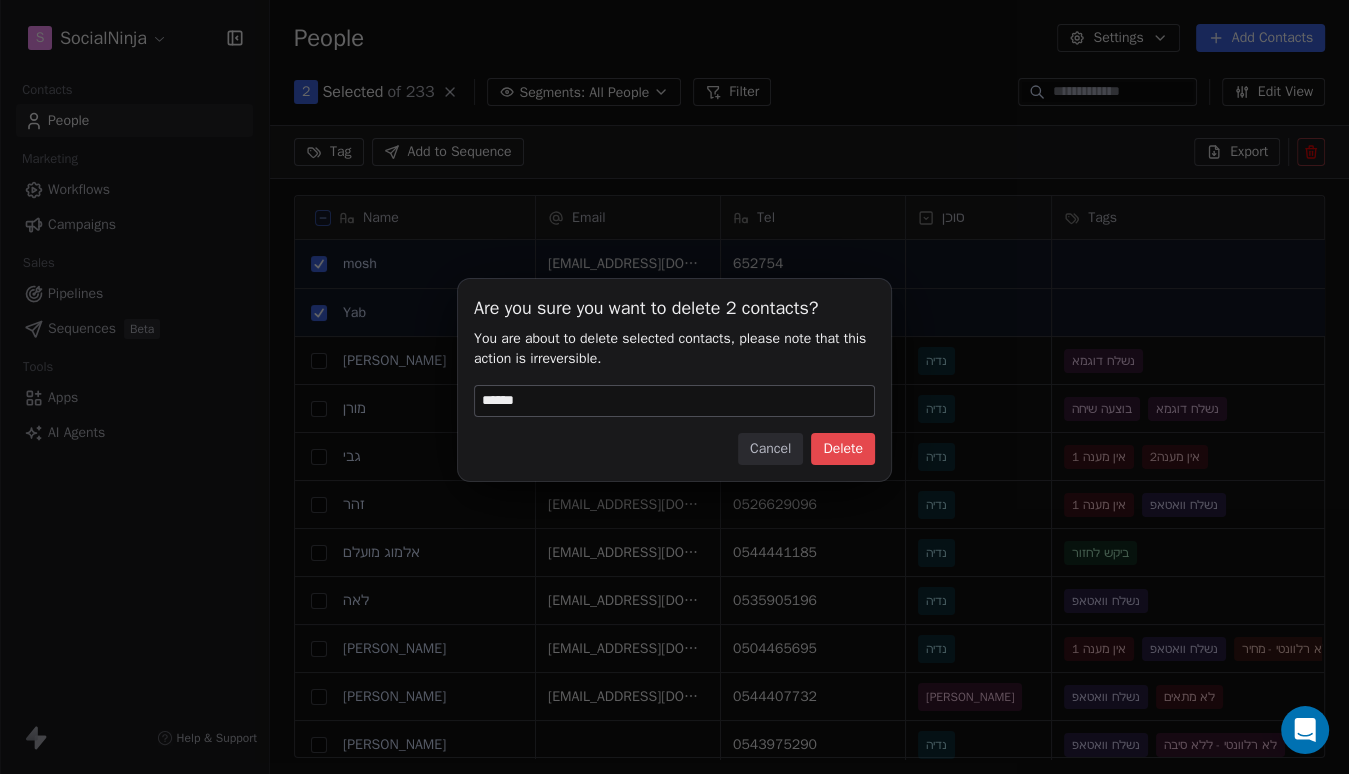 click on "Delete" at bounding box center [843, 449] 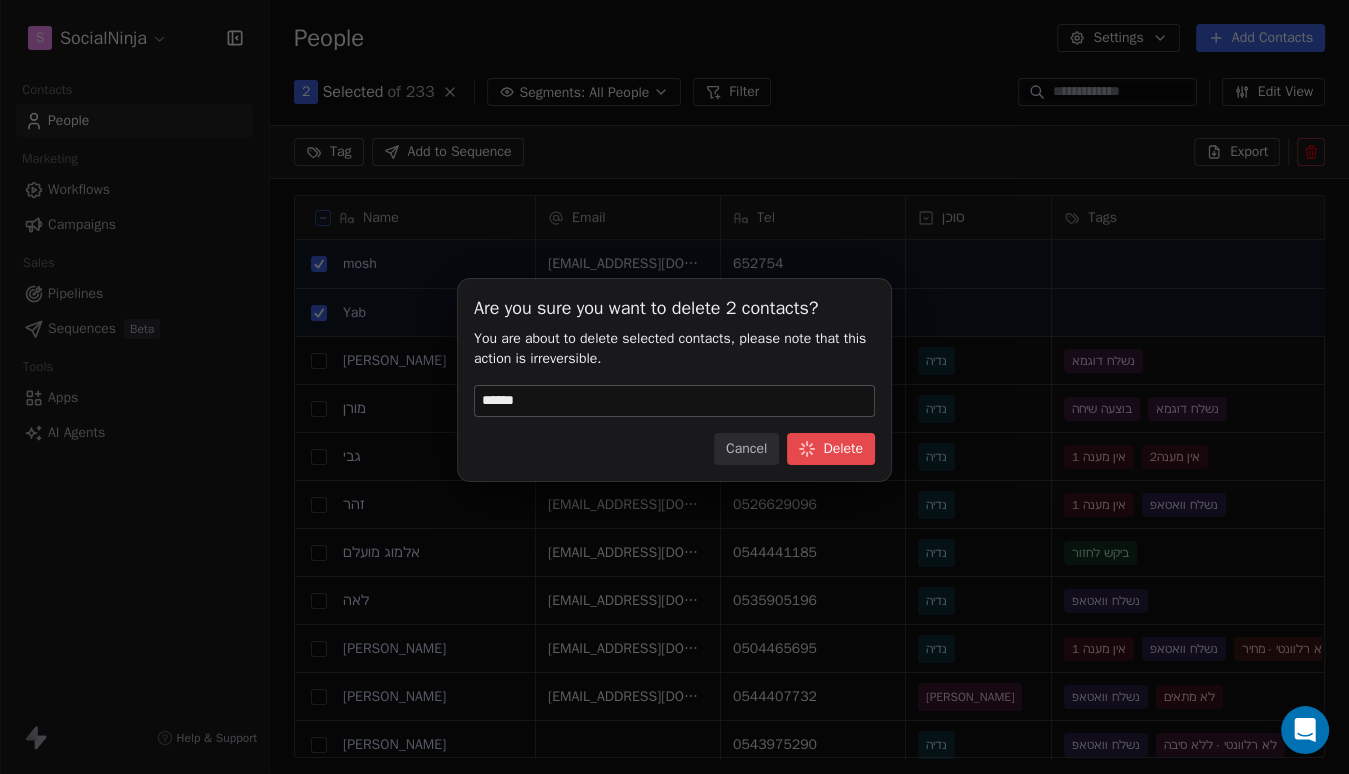 scroll, scrollTop: 0, scrollLeft: 1, axis: horizontal 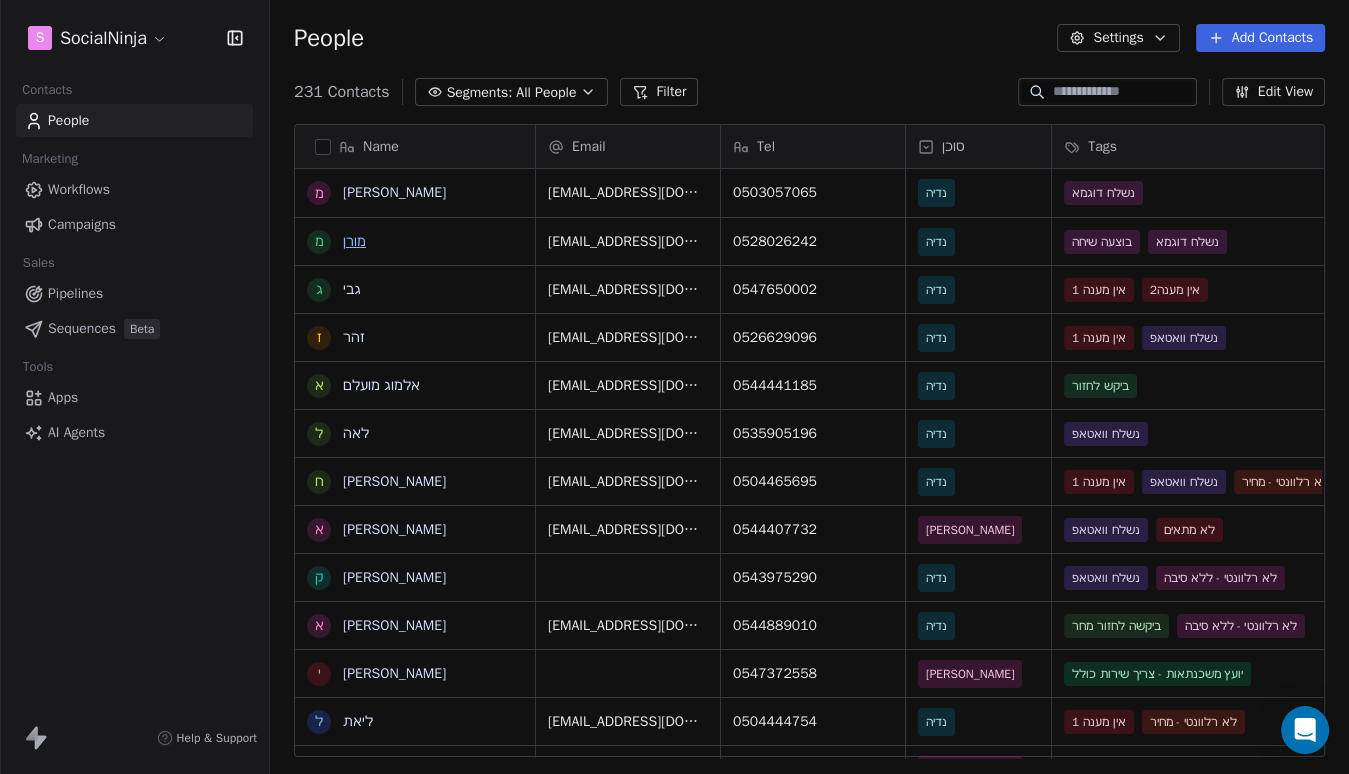 click on "מורן" at bounding box center (354, 241) 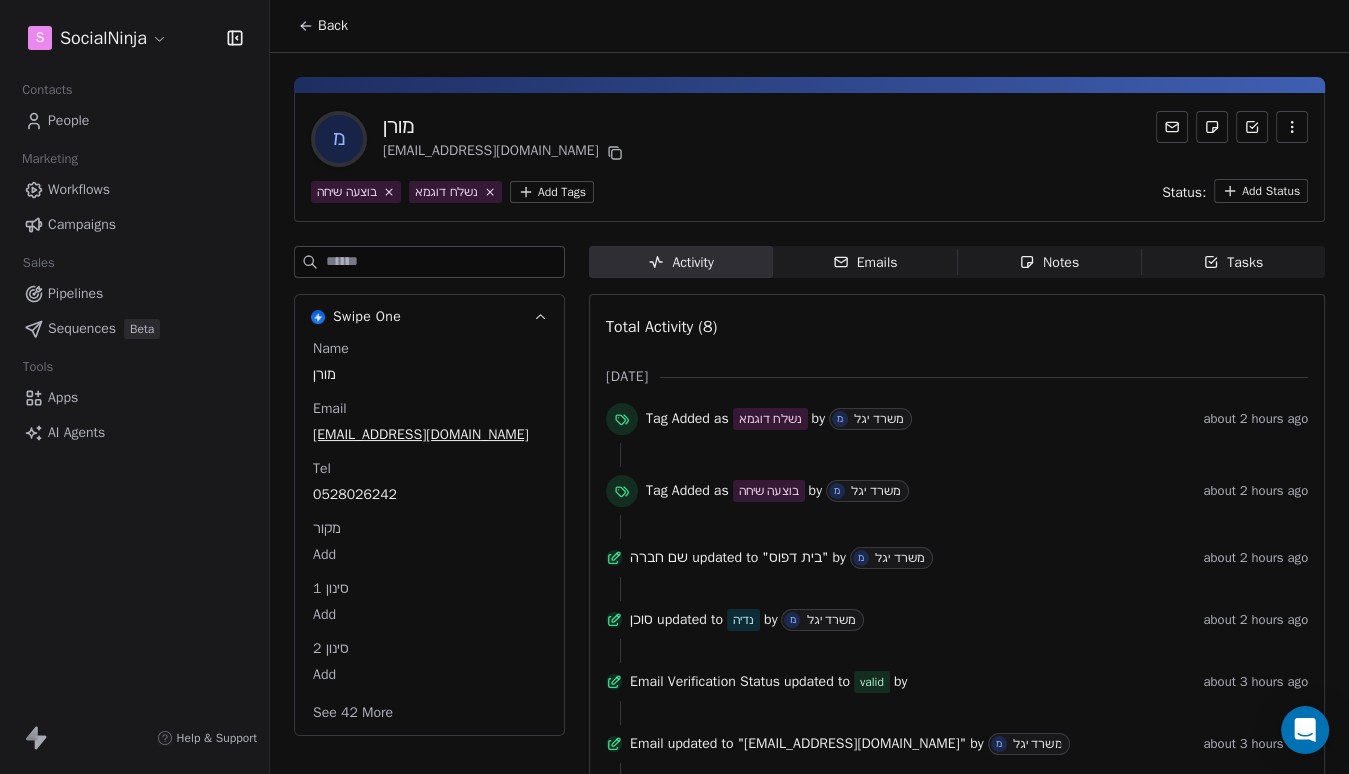 scroll, scrollTop: 0, scrollLeft: 0, axis: both 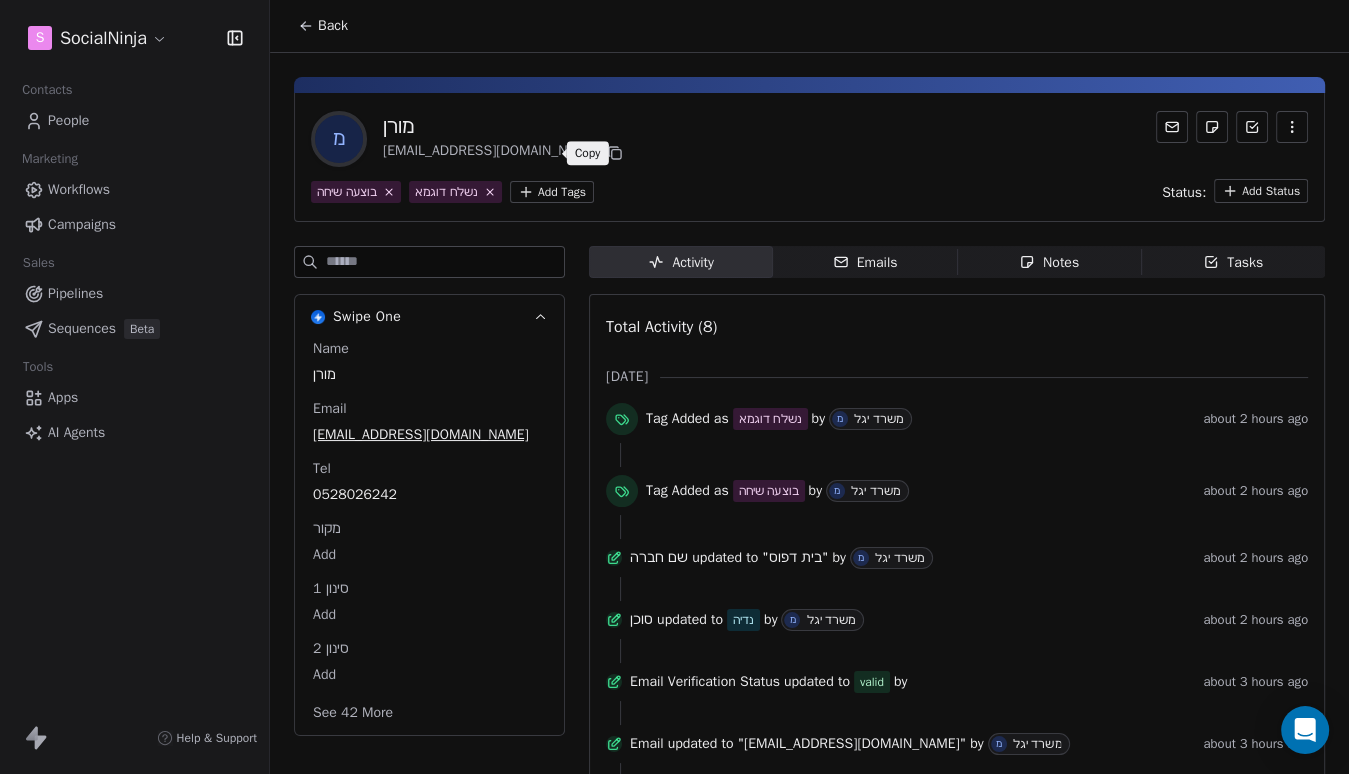 click 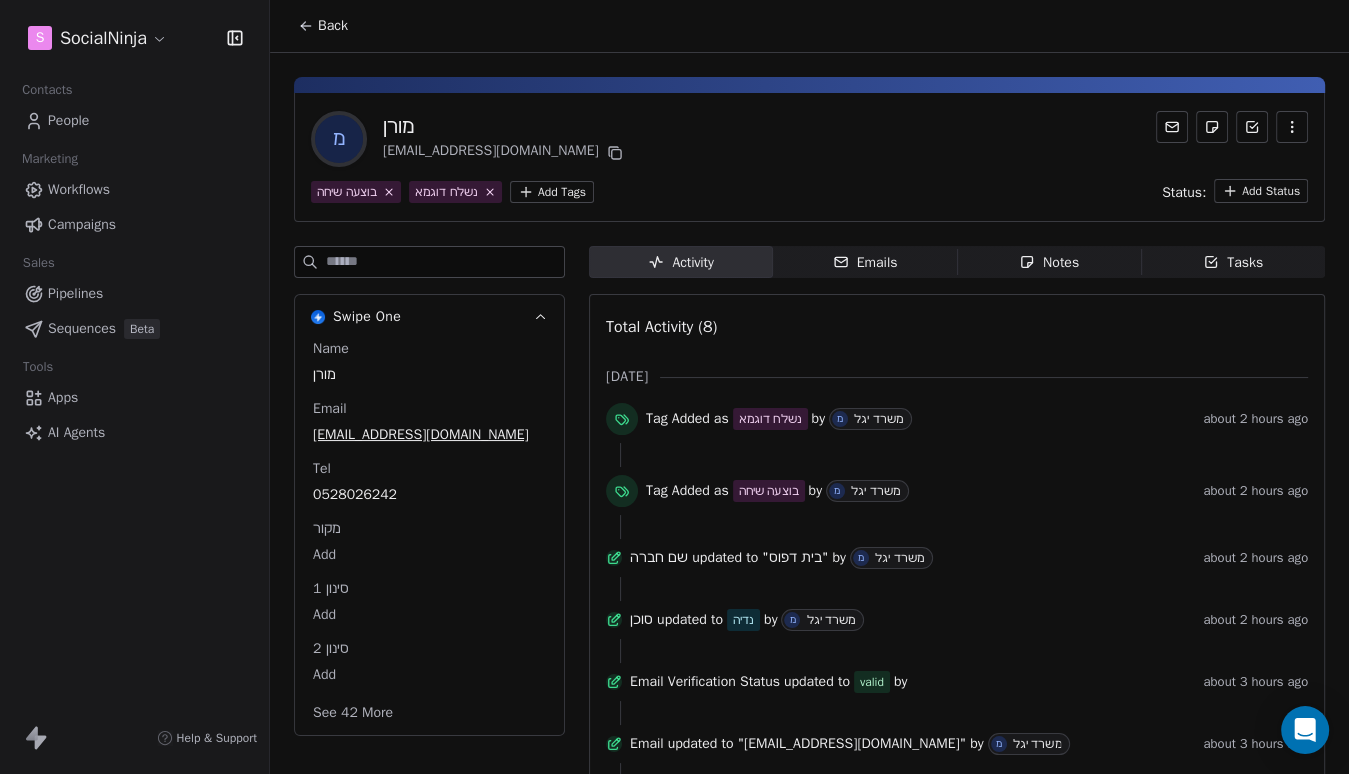 click on "Name [PERSON_NAME] Email [EMAIL_ADDRESS][DOMAIN_NAME] Tel [PHONE_NUMBER] מקור Add סינון 1 Add סינון 2 Add See   42   More" at bounding box center (429, 533) 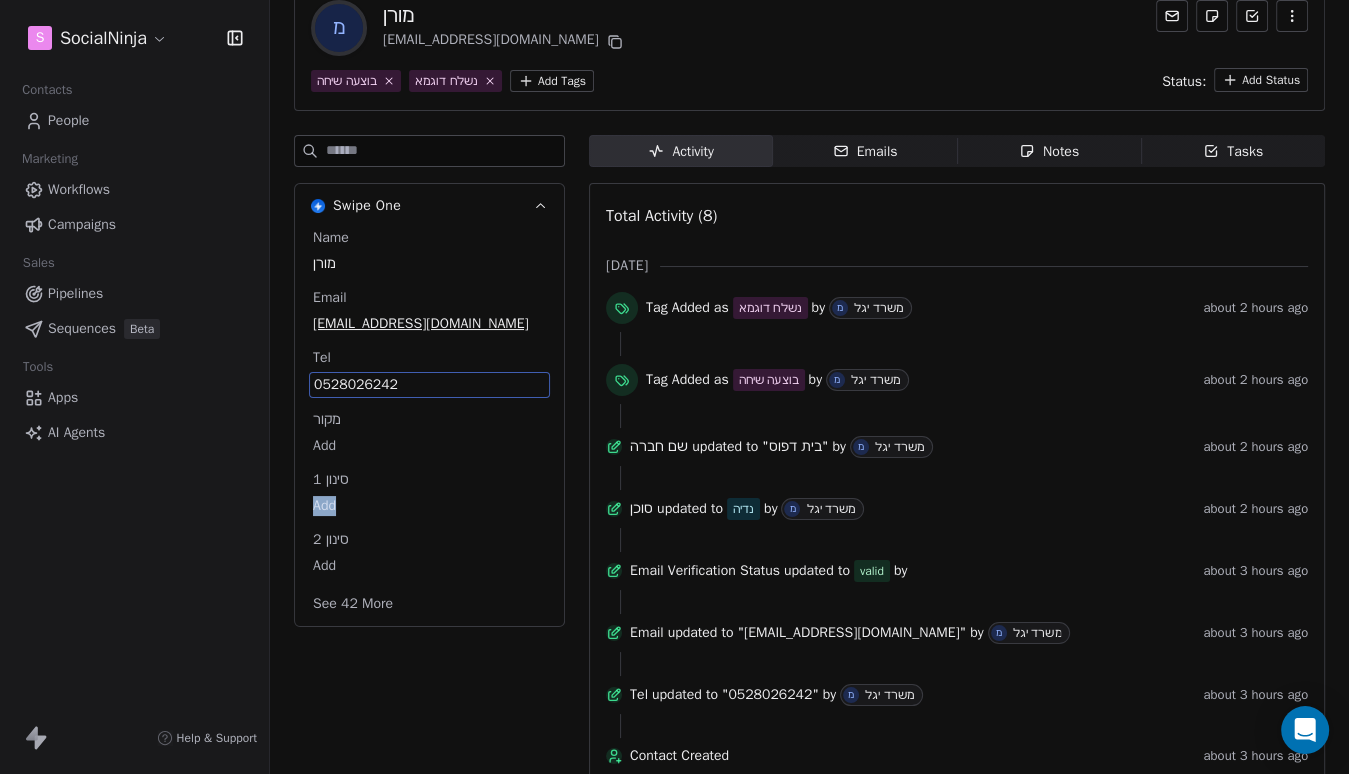 click on "0528026242" at bounding box center [429, 385] 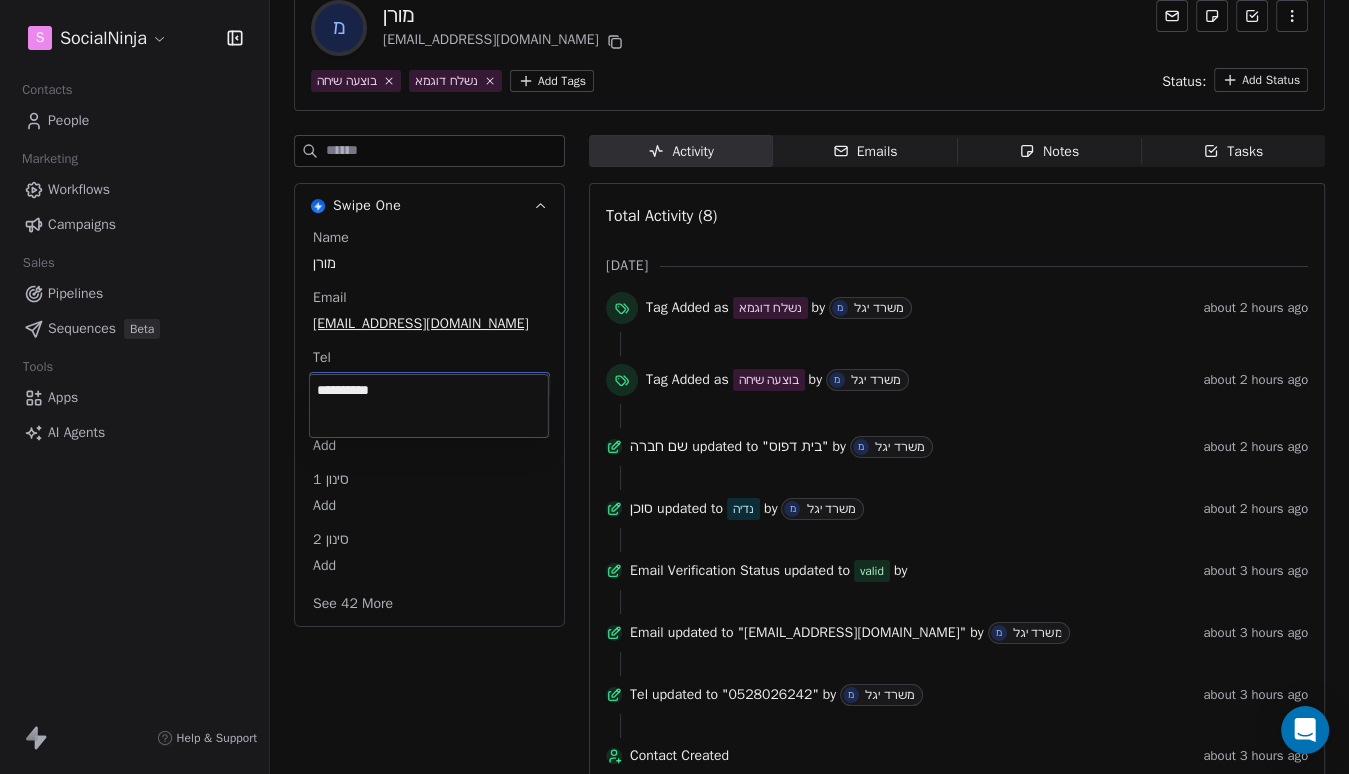 click on "**********" at bounding box center [429, 406] 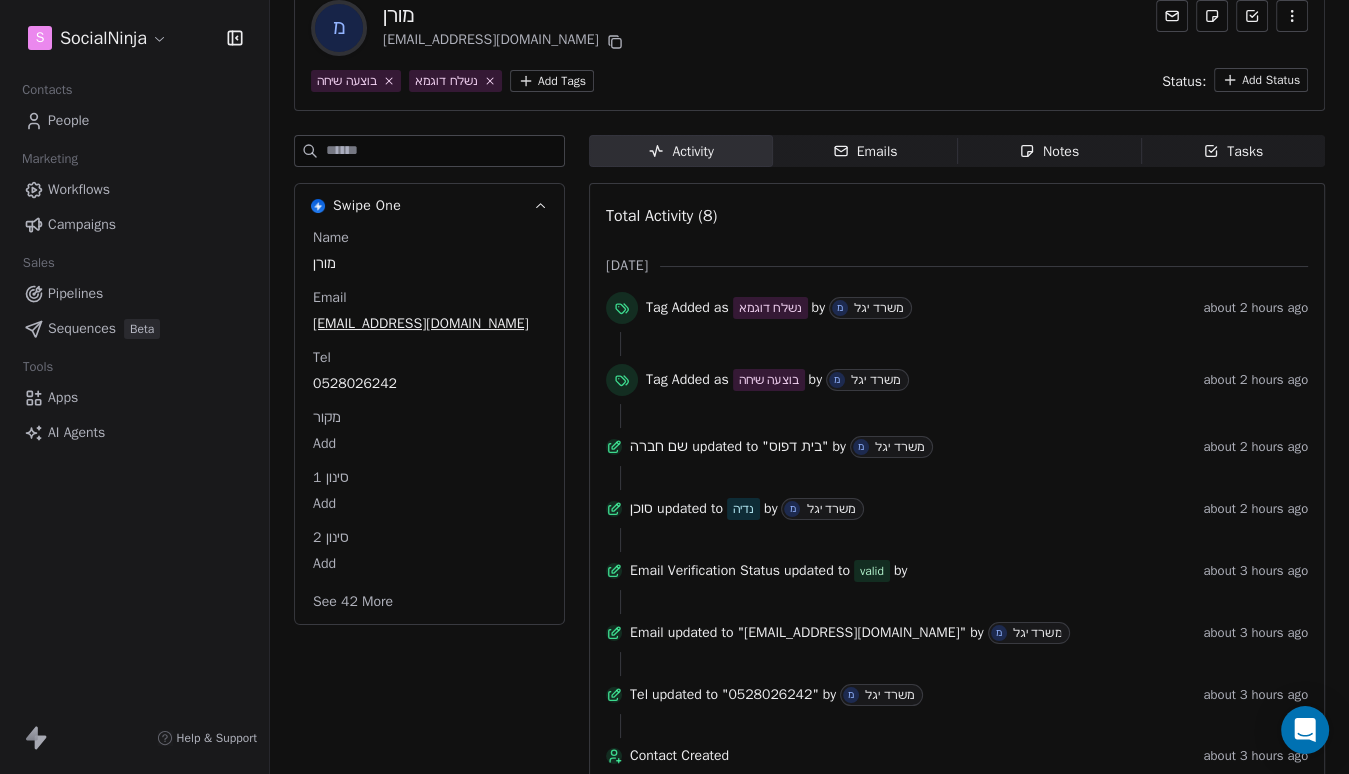 click on "בוצעה שיחה נשלח דוגמא  Add Tags Status:   Add Status" at bounding box center [809, 80] 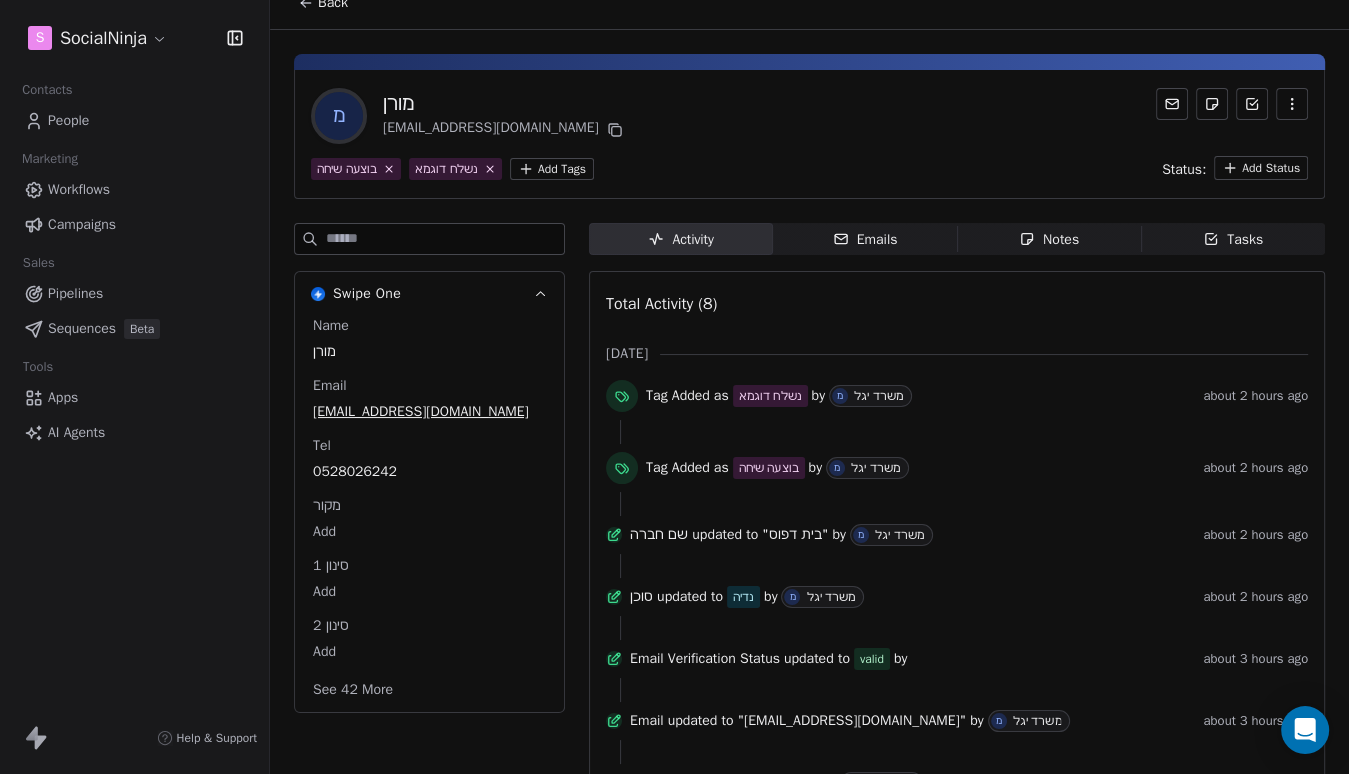 scroll, scrollTop: 0, scrollLeft: 0, axis: both 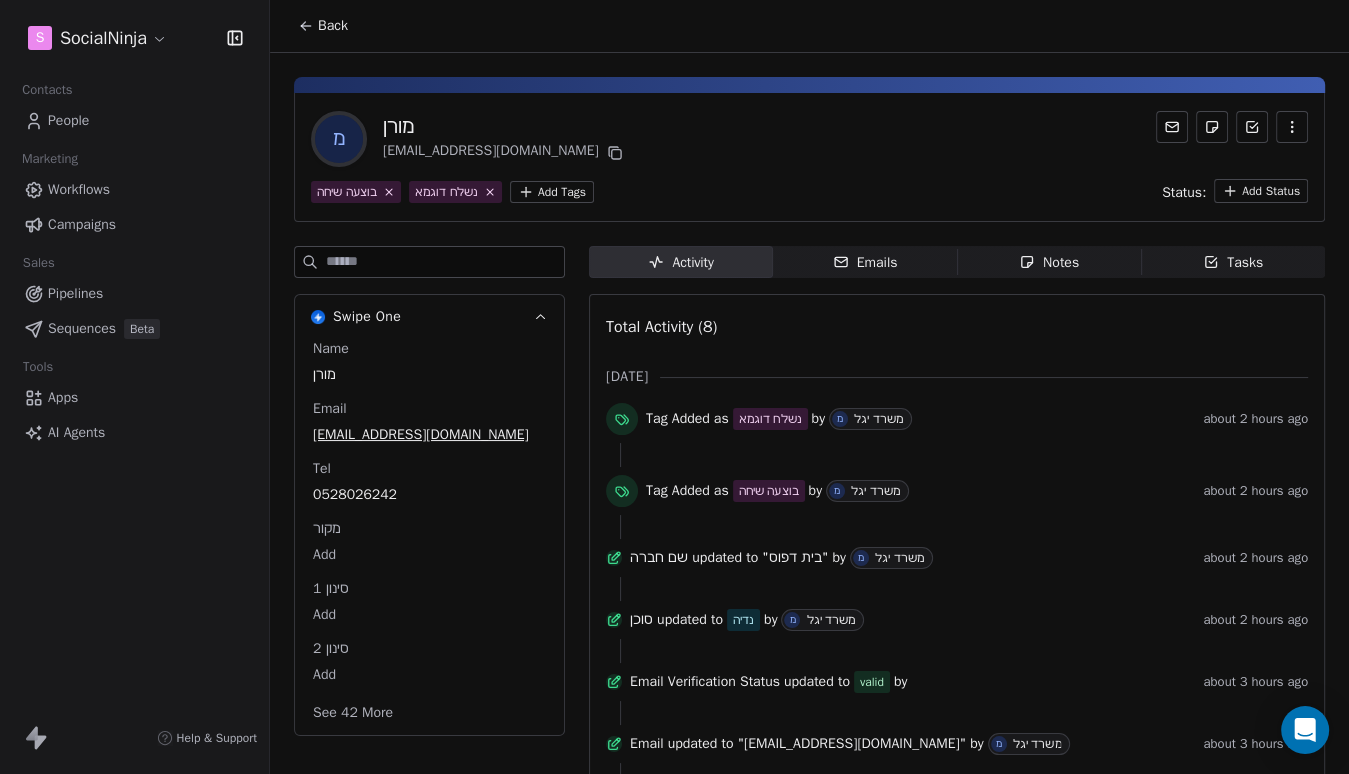 click 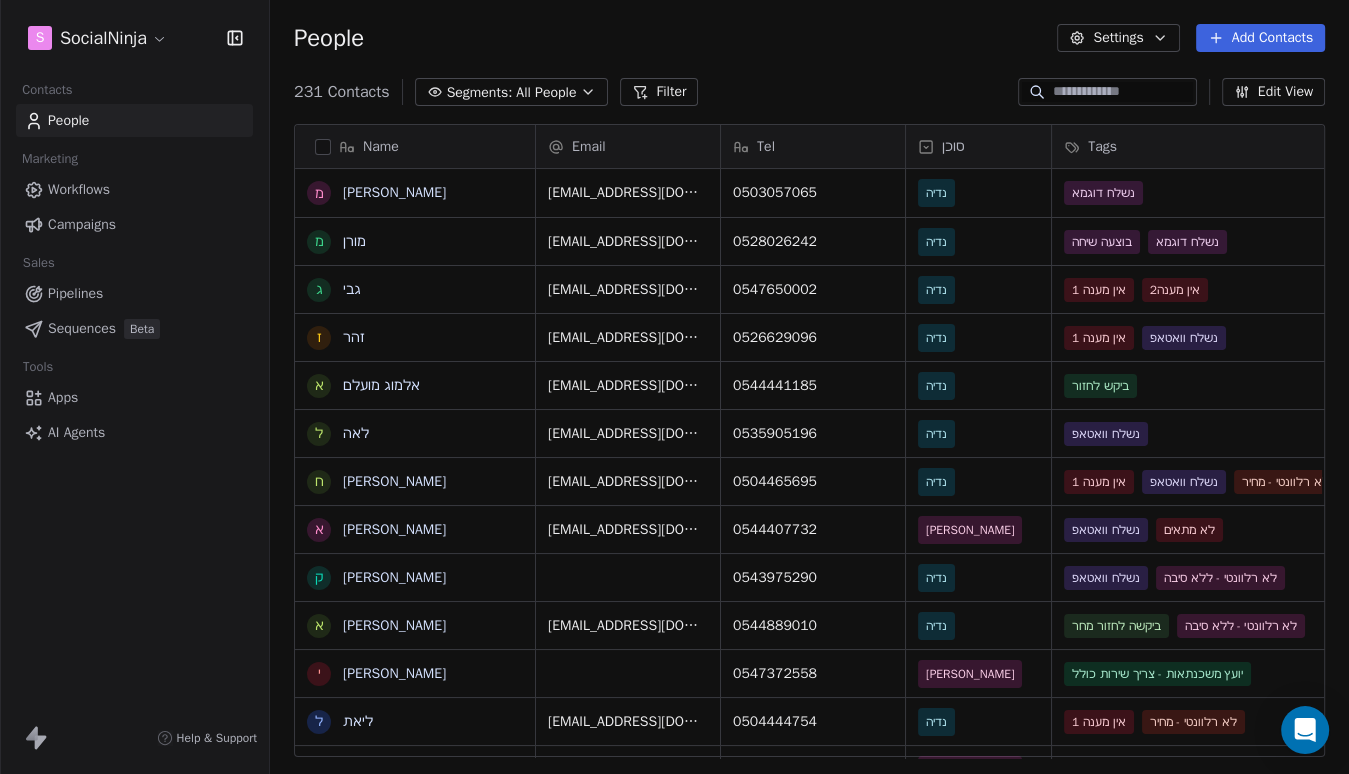 scroll, scrollTop: 0, scrollLeft: 1, axis: horizontal 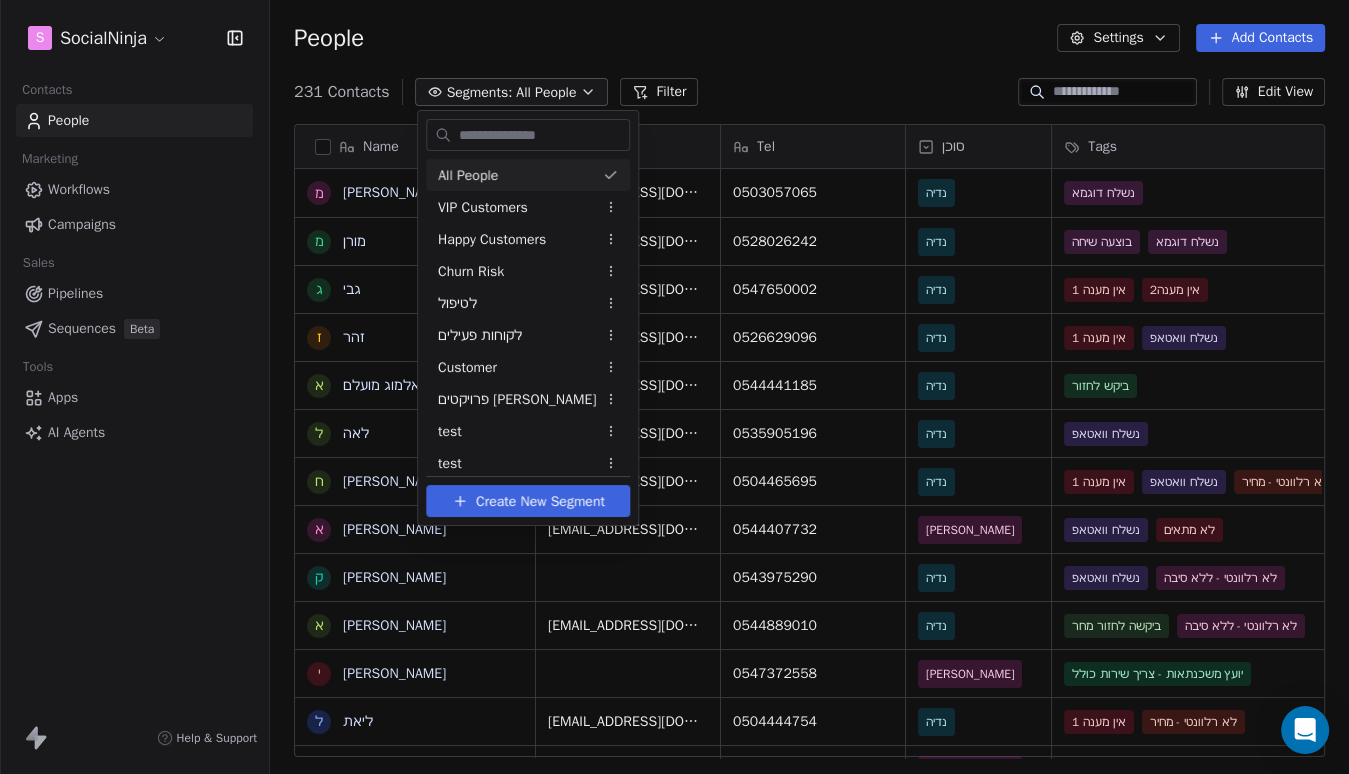 click on "S SocialNinja Contacts People Marketing Workflows Campaigns Sales Pipelines Sequences Beta Tools Apps AI Agents Help & Support People Settings  Add Contacts 231 Contacts Segments: All People Filter  Edit View Tag Add to Sequence Export Name מ [PERSON_NAME] מ [PERSON_NAME] ג גבי ז [PERSON_NAME] א [PERSON_NAME] ל [PERSON_NAME] ח [PERSON_NAME] א [PERSON_NAME] ק [PERSON_NAME] א [PERSON_NAME] י [PERSON_NAME] ל [PERSON_NAME] ו [PERSON_NAME] א [PERSON_NAME] ש שלי [PERSON_NAME] ל [PERSON_NAME] ח [PERSON_NAME] ה [PERSON_NAME] י [PERSON_NAME] ד [PERSON_NAME] נ [PERSON_NAME] ז [PERSON_NAME] ש [PERSON_NAME] ת [PERSON_NAME] ת [PERSON_NAME] ל [PERSON_NAME] א [PERSON_NAME] מ [PERSON_NAME] י [PERSON_NAME] ל [PERSON_NAME] י [PERSON_NAME] ר [PERSON_NAME] Email Tel סוכן Tags הערה אחרונה שם חברה Last Activity Date AST [EMAIL_ADDRESS][DOMAIN_NAME] 0503057065 [PERSON_NAME] נשלח דוגמא תוספי תזונה ומשפיענית בתחום הבריאות [EMAIL_ADDRESS][DOMAIN_NAME]" at bounding box center [674, 387] 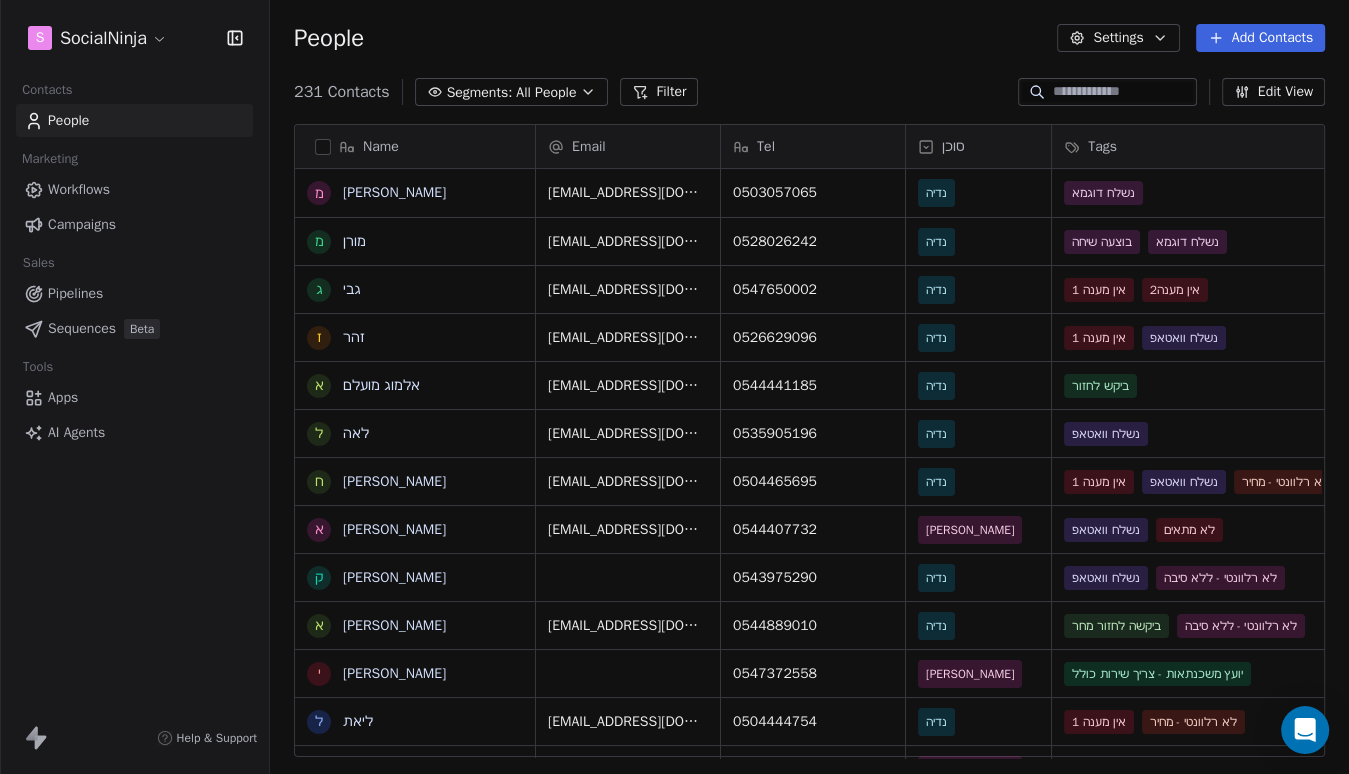 click on "Edit View" at bounding box center (1273, 92) 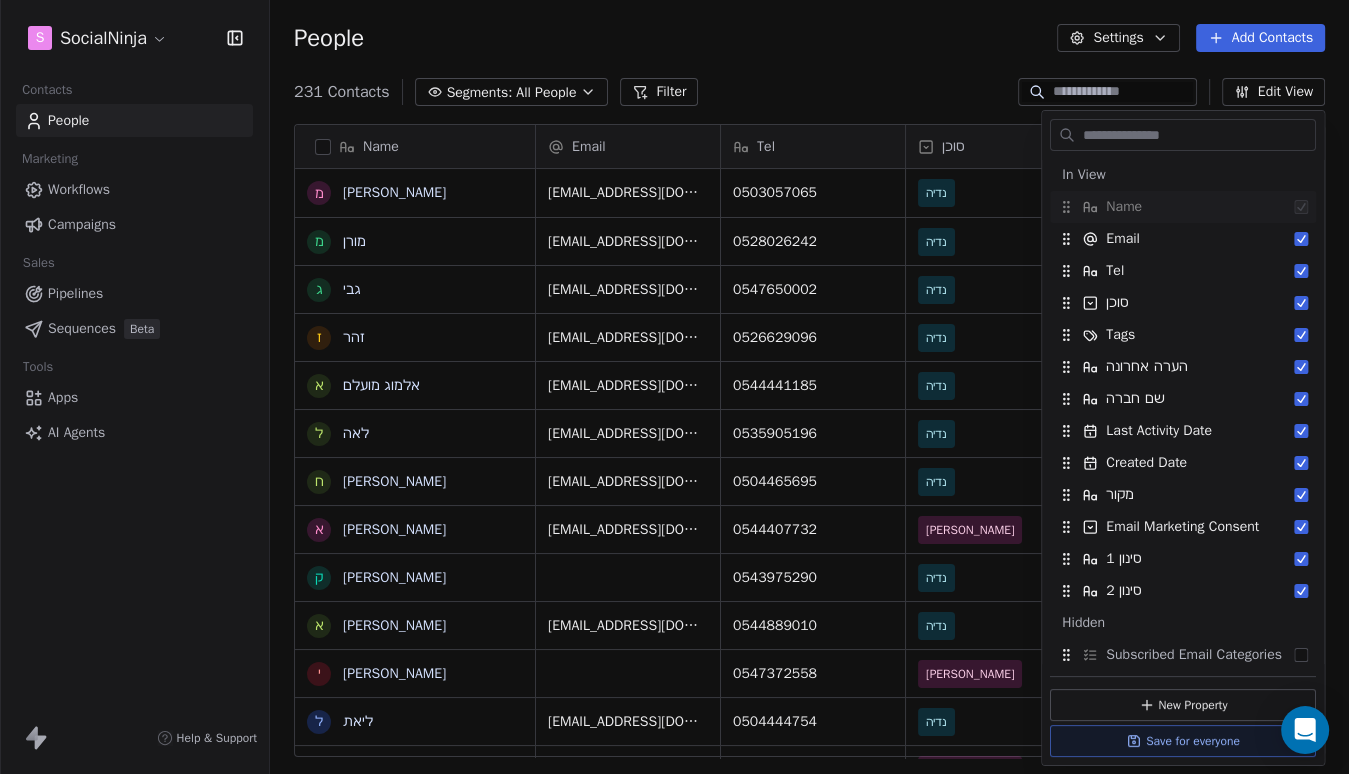 click on "People Settings  Add Contacts" at bounding box center (809, 38) 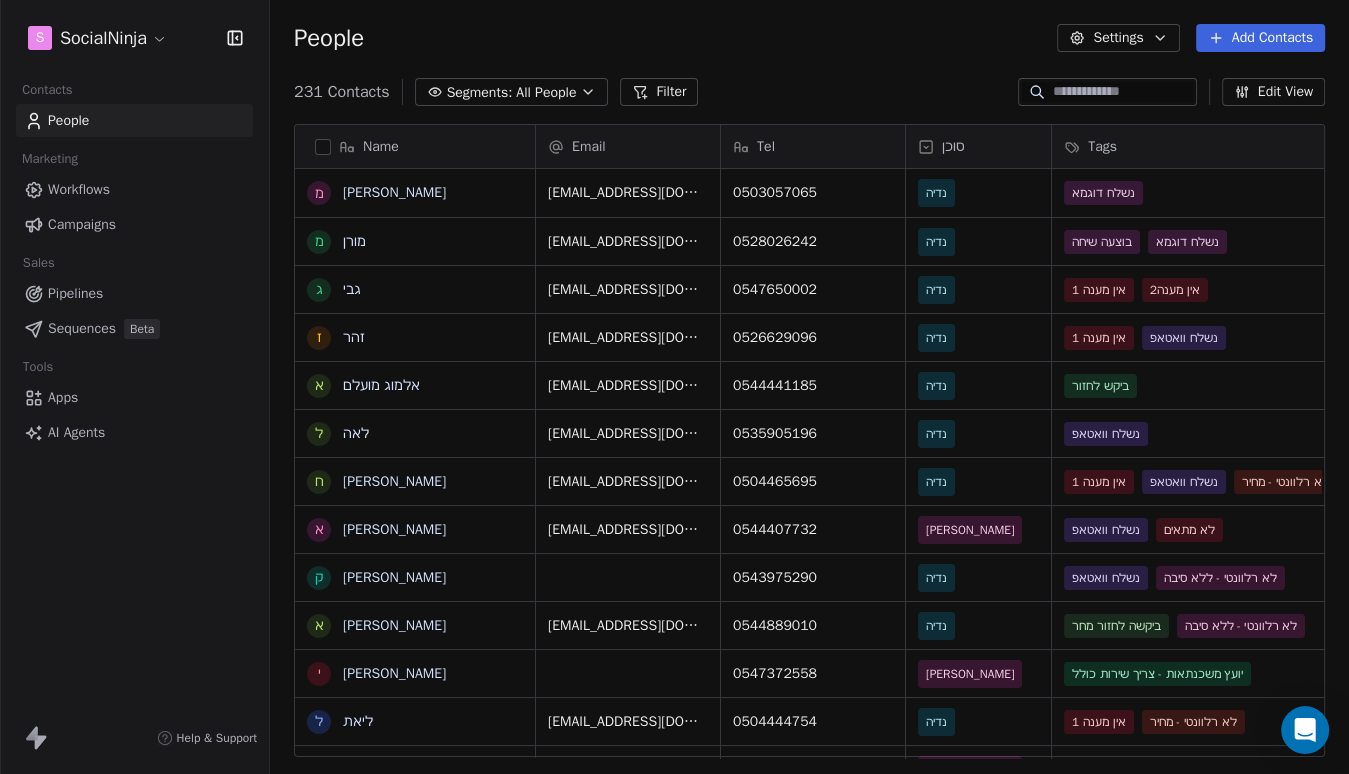 click on "Settings" at bounding box center [1118, 38] 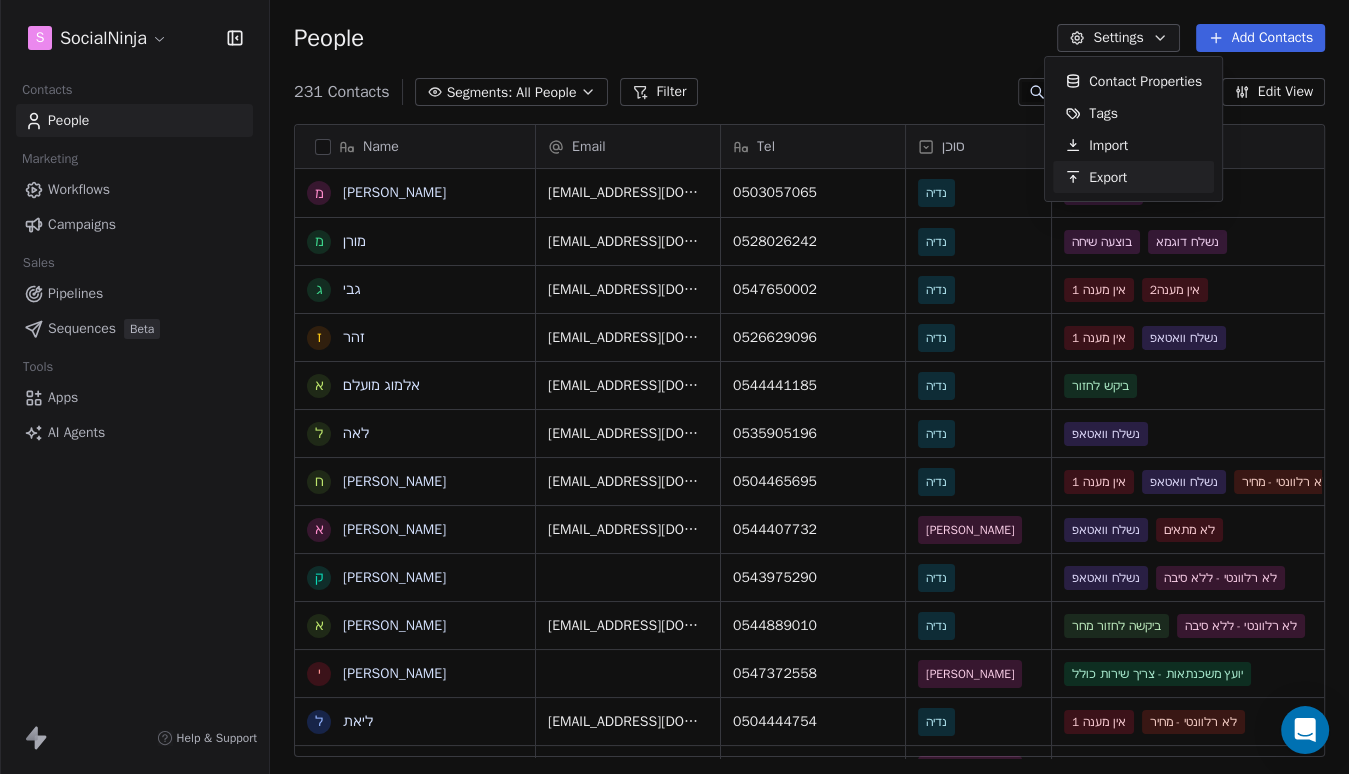 click on "Export" at bounding box center [1108, 177] 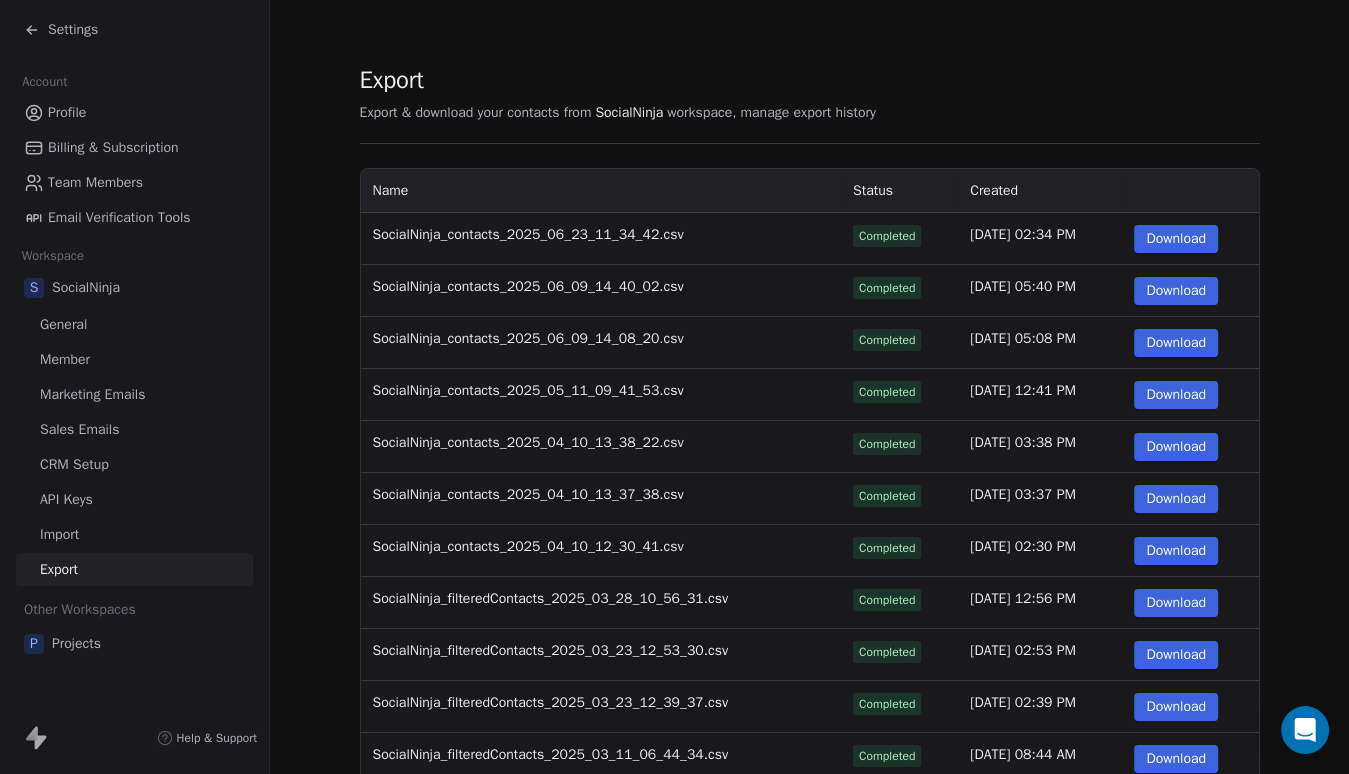 scroll, scrollTop: 0, scrollLeft: 0, axis: both 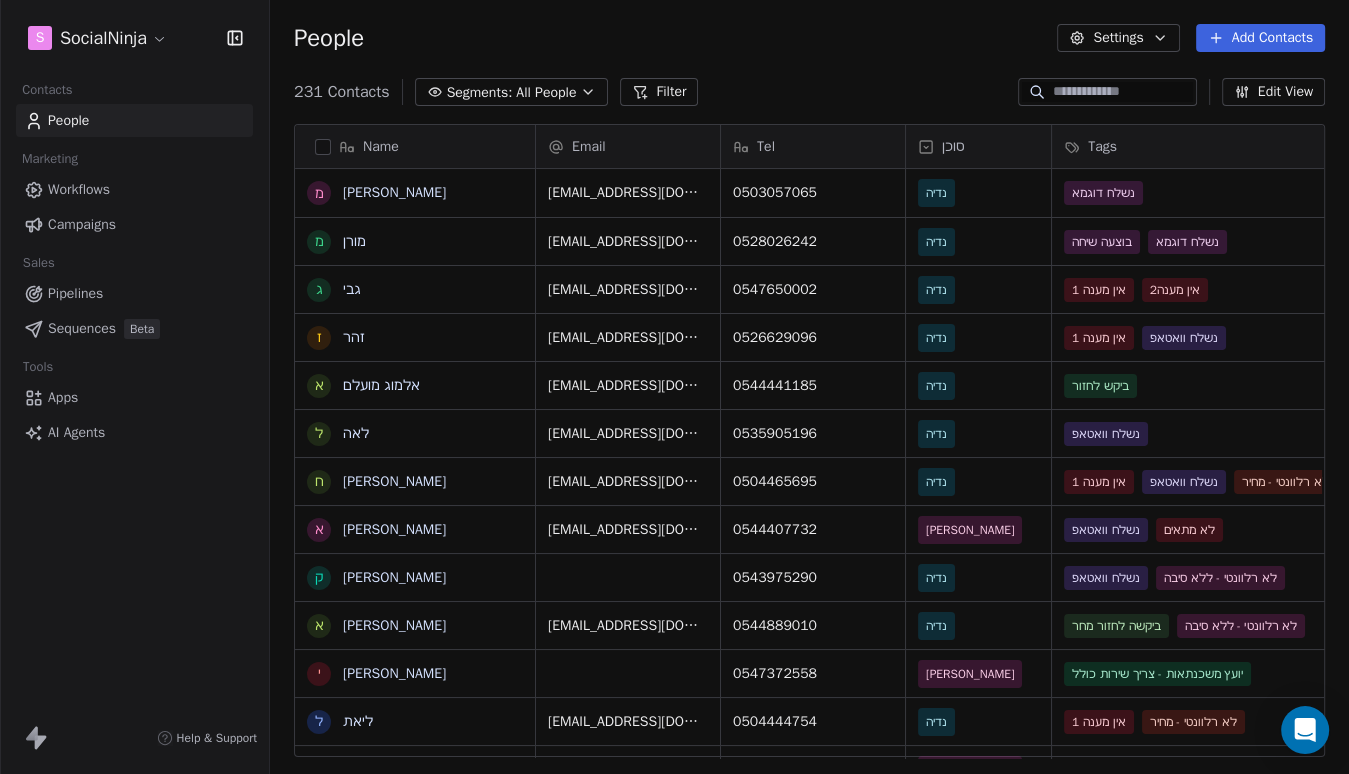 click on "Settings" at bounding box center (1118, 38) 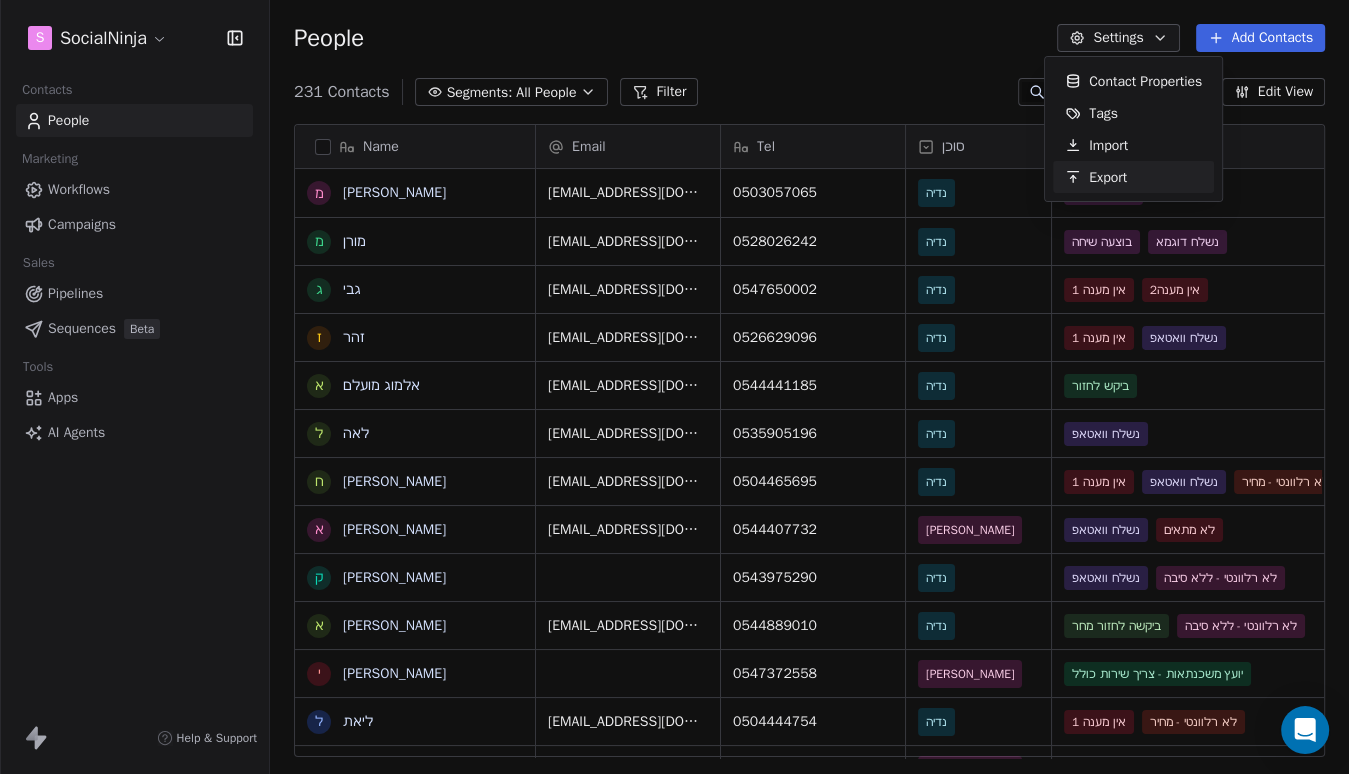 click on "S SocialNinja Contacts People Marketing Workflows Campaigns Sales Pipelines Sequences Beta Tools Apps AI Agents Help & Support People Settings  Add Contacts 231 Contacts Segments: All People Filter  Edit View Tag Add to Sequence Export Name מ [PERSON_NAME] מ [PERSON_NAME] ג גבי ז [PERSON_NAME] א [PERSON_NAME] ל [PERSON_NAME] ח [PERSON_NAME] א [PERSON_NAME] ק [PERSON_NAME] א [PERSON_NAME] י [PERSON_NAME] ל [PERSON_NAME] ו [PERSON_NAME] א [PERSON_NAME] ש שלי [PERSON_NAME] ל [PERSON_NAME] ח [PERSON_NAME] ה [PERSON_NAME] י [PERSON_NAME] ד [PERSON_NAME] נ [PERSON_NAME] ז [PERSON_NAME] ש [PERSON_NAME] ת [PERSON_NAME] ת [PERSON_NAME] ל [PERSON_NAME] א [PERSON_NAME] מ [PERSON_NAME] י [PERSON_NAME] ל [PERSON_NAME] י [PERSON_NAME] ר [PERSON_NAME] Email Tel סוכן Tags הערה אחרונה שם חברה Last Activity Date AST [EMAIL_ADDRESS][DOMAIN_NAME] 0503057065 [PERSON_NAME] נשלח דוגמא תוספי תזונה ומשפיענית בתחום הבריאות [EMAIL_ADDRESS][DOMAIN_NAME]" at bounding box center [674, 387] 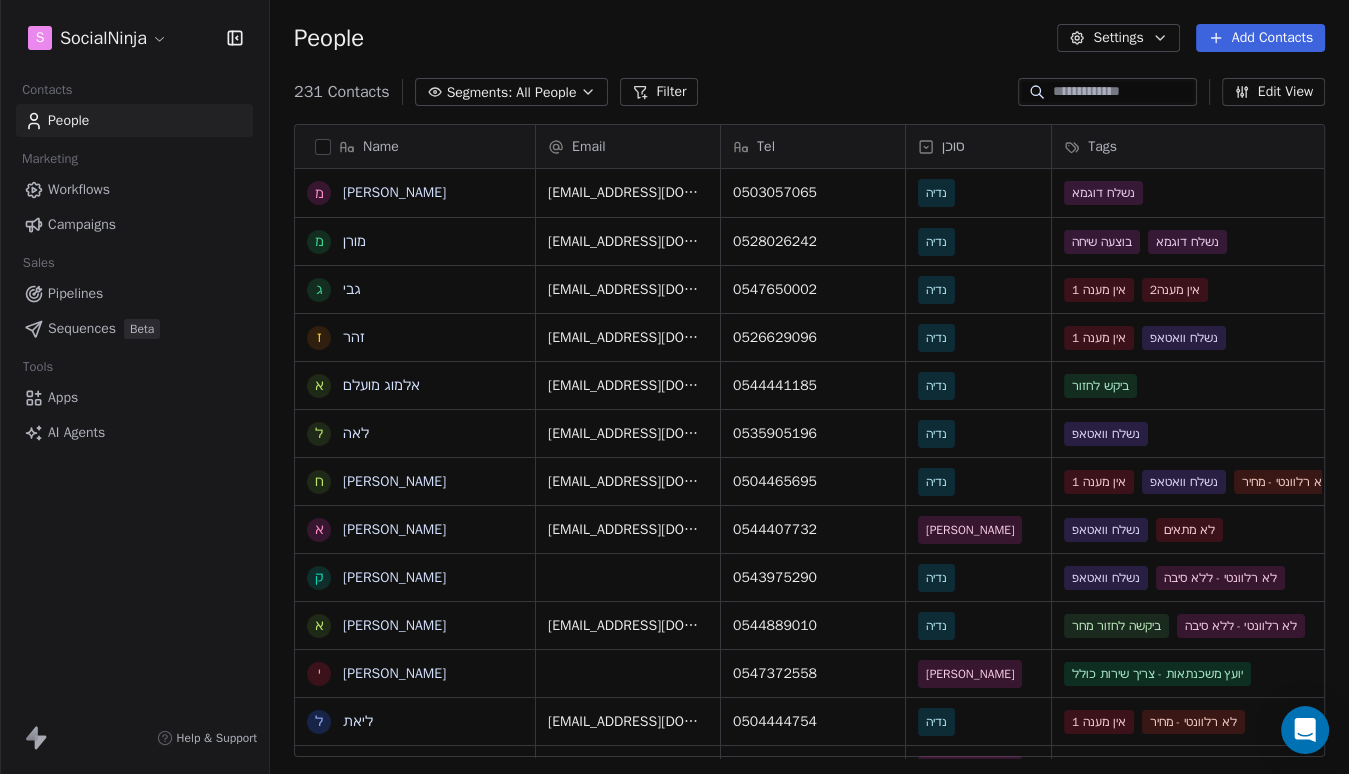 click at bounding box center [323, 147] 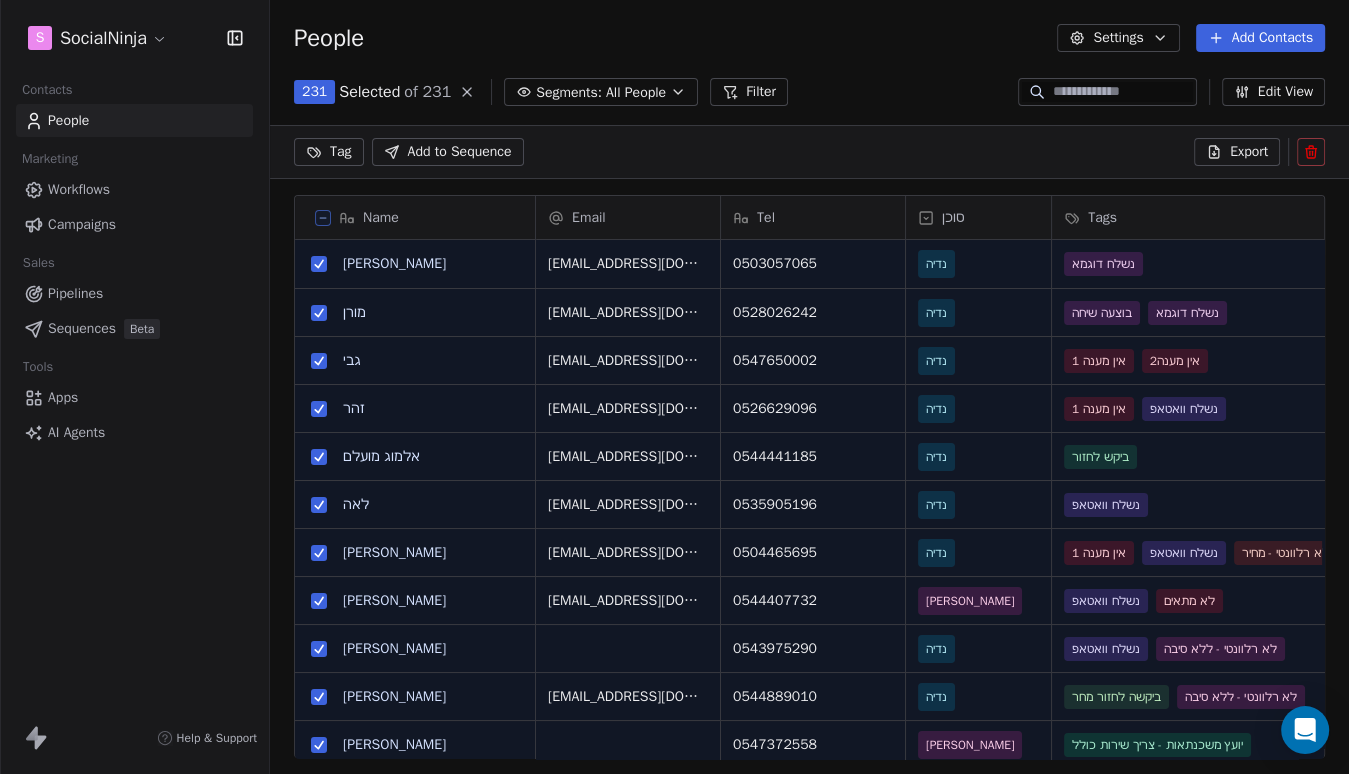 scroll, scrollTop: 611, scrollLeft: 1078, axis: both 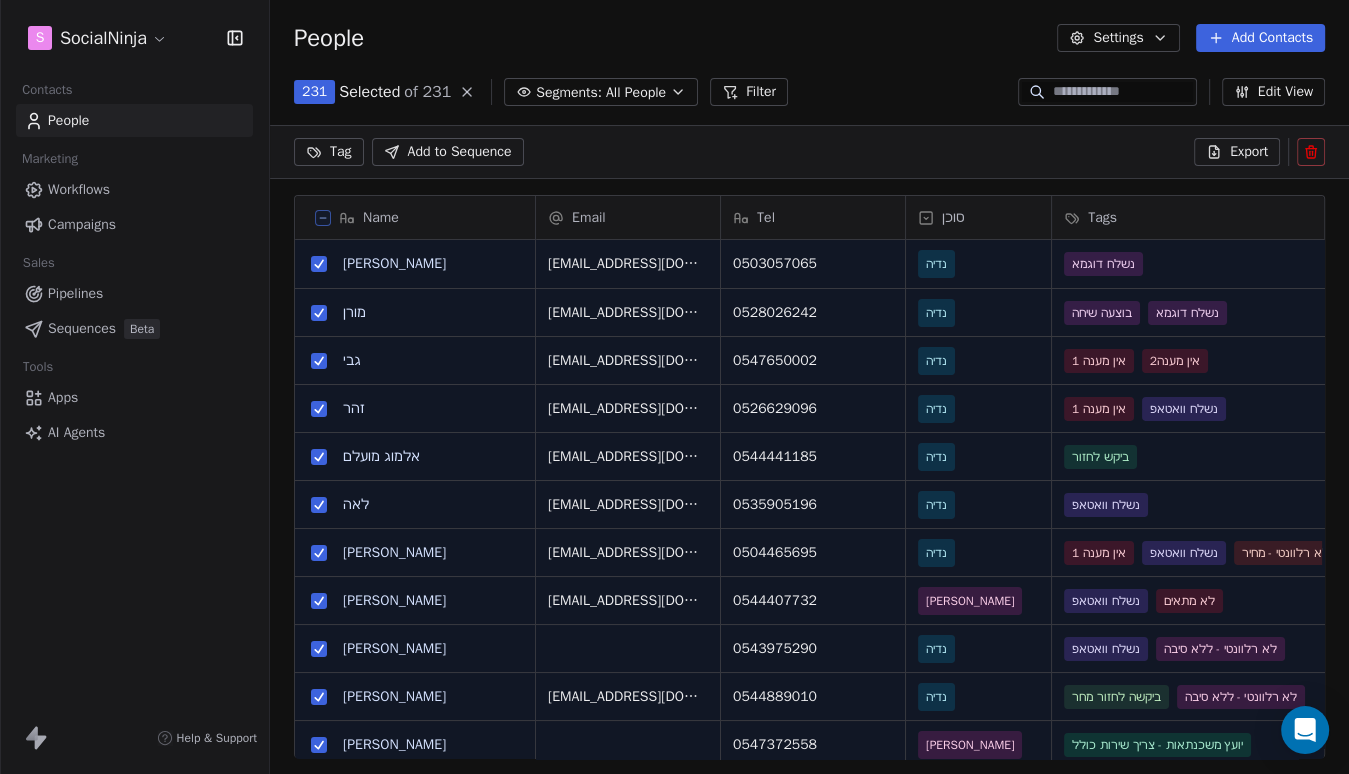 click on "Settings" at bounding box center [1118, 38] 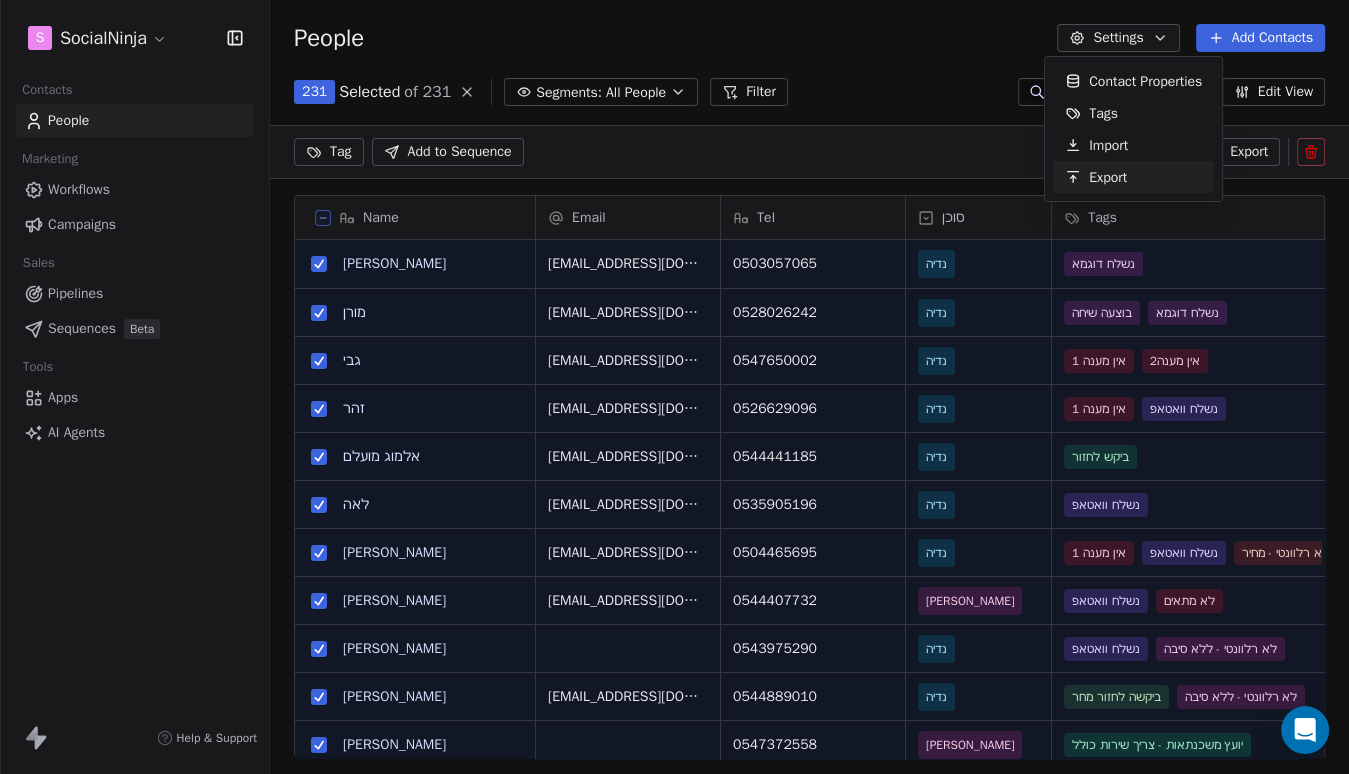 click on "Export" at bounding box center [1108, 177] 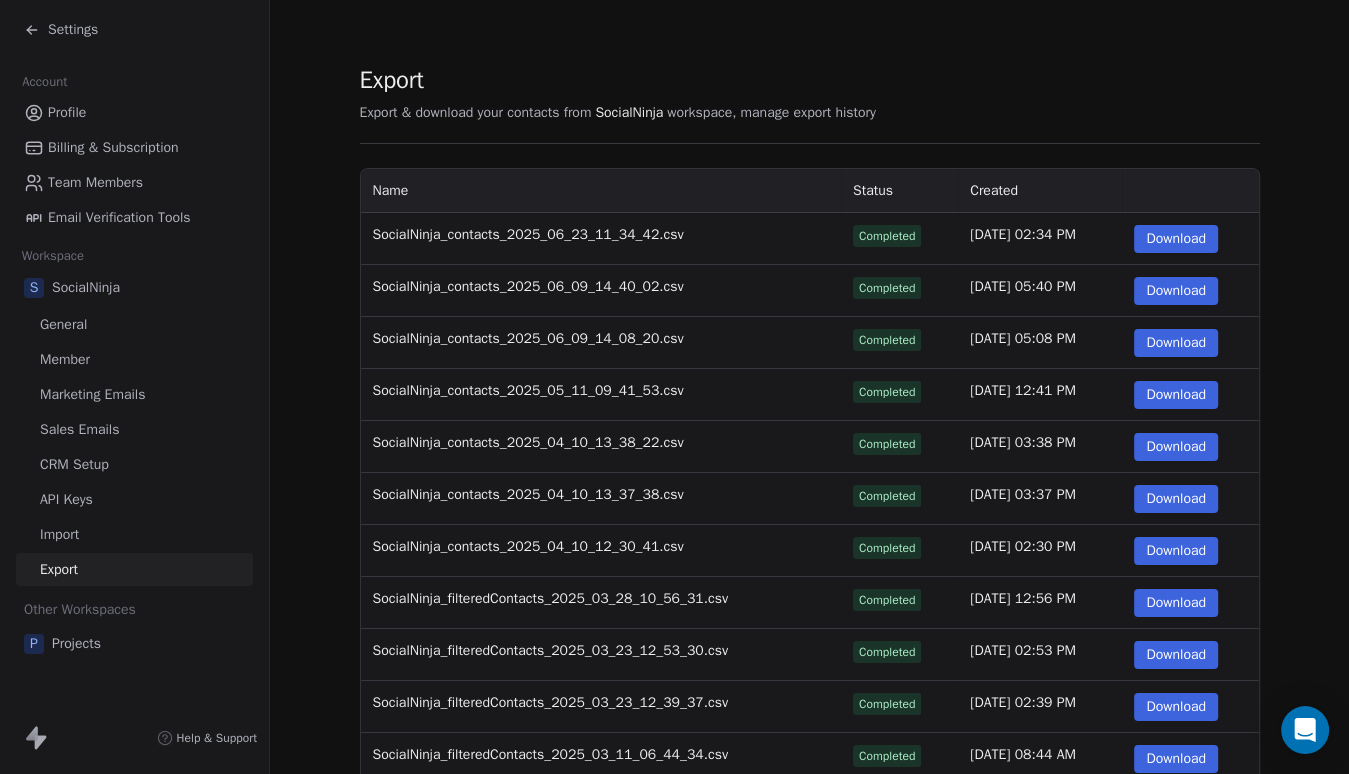scroll, scrollTop: 0, scrollLeft: 0, axis: both 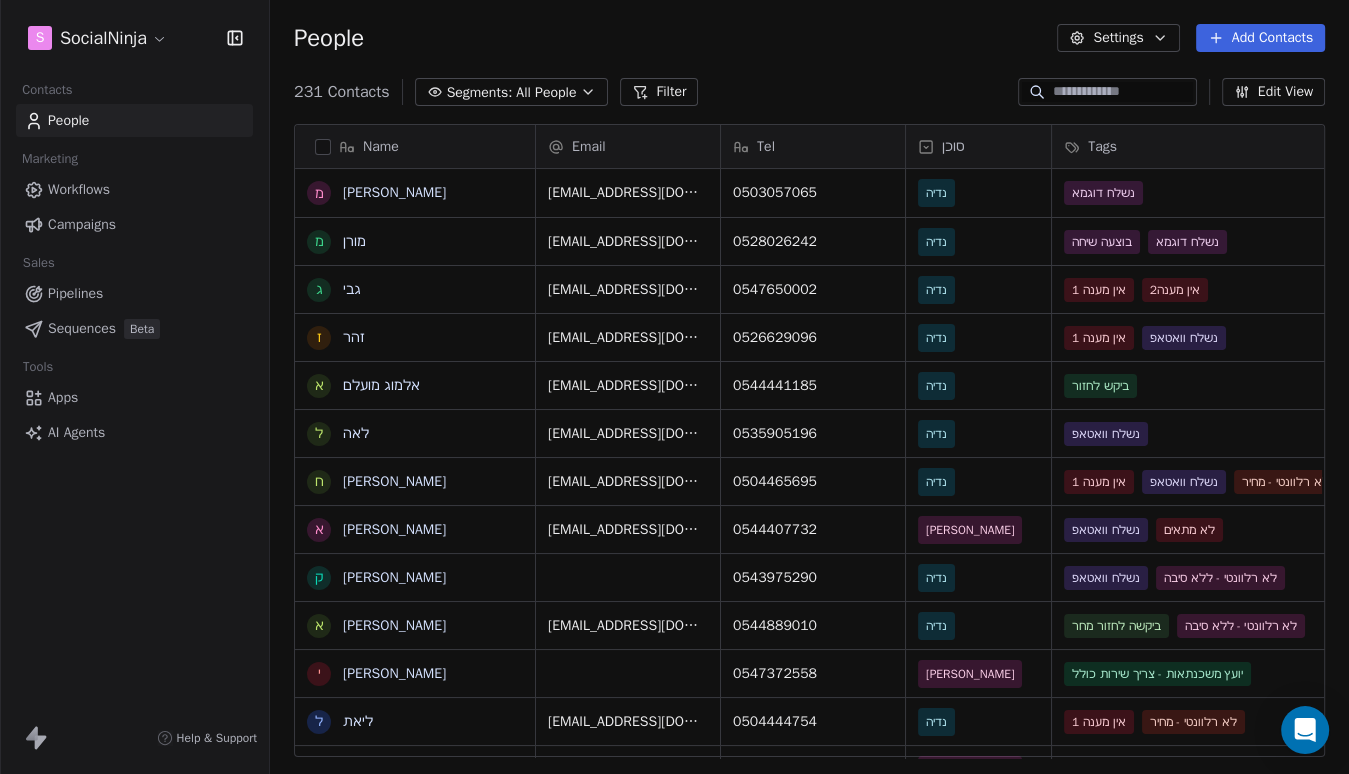 click on "Name" at bounding box center [413, 147] 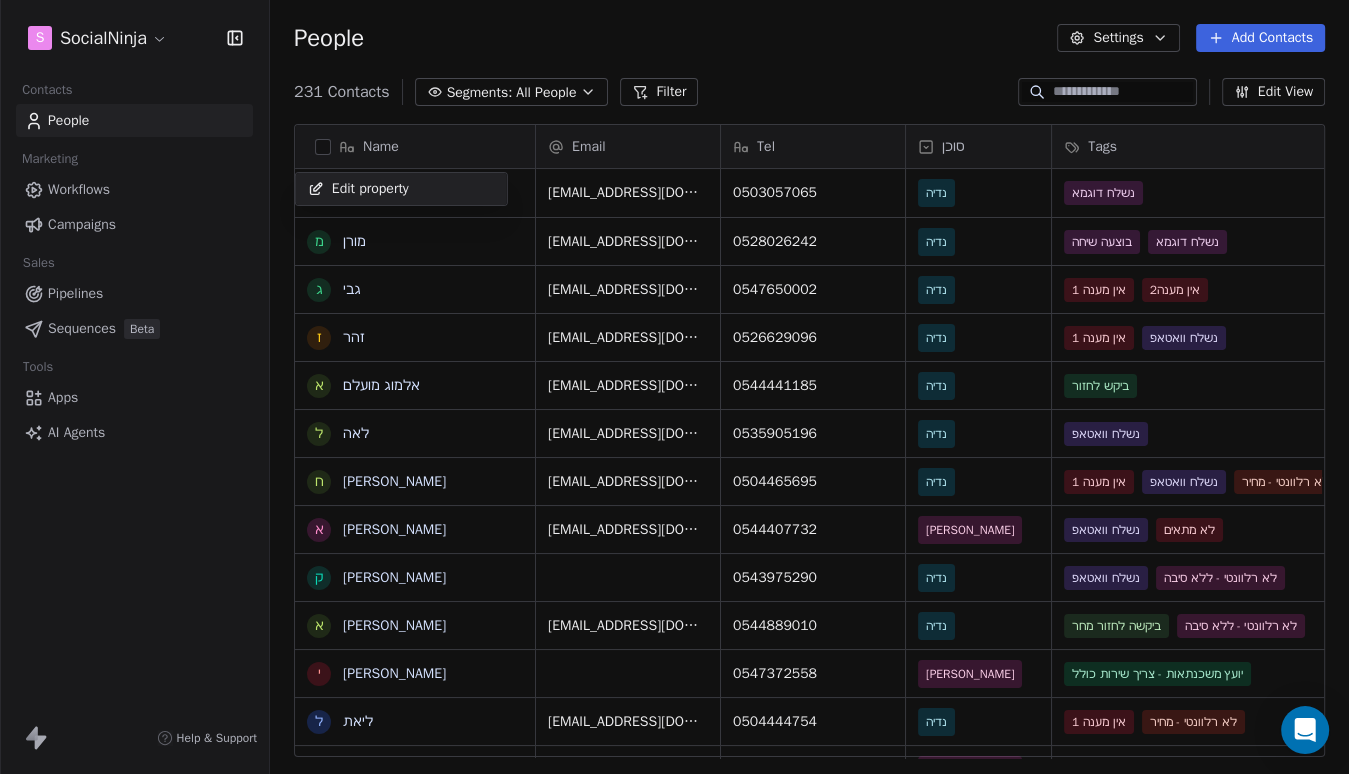 click on "S SocialNinja Contacts People Marketing Workflows Campaigns Sales Pipelines Sequences Beta Tools Apps AI Agents Help & Support People Settings  Add Contacts 231 Contacts Segments: All People Filter  Edit View Tag Add to Sequence Export Name מ [PERSON_NAME] מ [PERSON_NAME] ג גבי ז [PERSON_NAME] א [PERSON_NAME] ל [PERSON_NAME] ח [PERSON_NAME] א [PERSON_NAME] ק [PERSON_NAME] א [PERSON_NAME] י [PERSON_NAME] ל [PERSON_NAME] ו [PERSON_NAME] א [PERSON_NAME] ש שלי [PERSON_NAME] ל [PERSON_NAME] ח [PERSON_NAME] ה [PERSON_NAME] י [PERSON_NAME] ד [PERSON_NAME] נ [PERSON_NAME] ז [PERSON_NAME] ש [PERSON_NAME] ת [PERSON_NAME] ת [PERSON_NAME] ל [PERSON_NAME] א [PERSON_NAME] מ [PERSON_NAME] י [PERSON_NAME] ל [PERSON_NAME] י [PERSON_NAME] ר [PERSON_NAME] Email Tel סוכן Tags הערה אחרונה שם חברה Last Activity Date AST [EMAIL_ADDRESS][DOMAIN_NAME] 0503057065 [PERSON_NAME] נשלח דוגמא תוספי תזונה ומשפיענית בתחום הבריאות [EMAIL_ADDRESS][DOMAIN_NAME]" at bounding box center [674, 387] 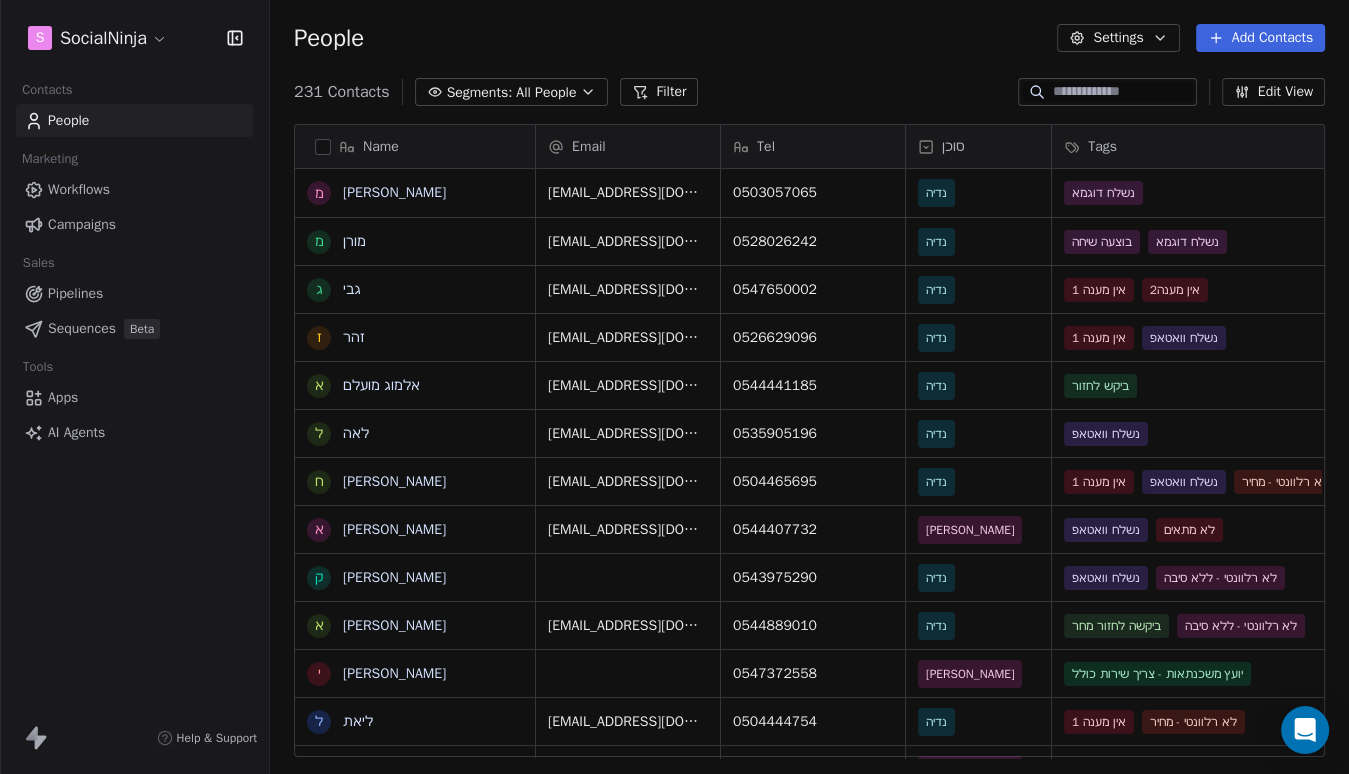 click at bounding box center (323, 147) 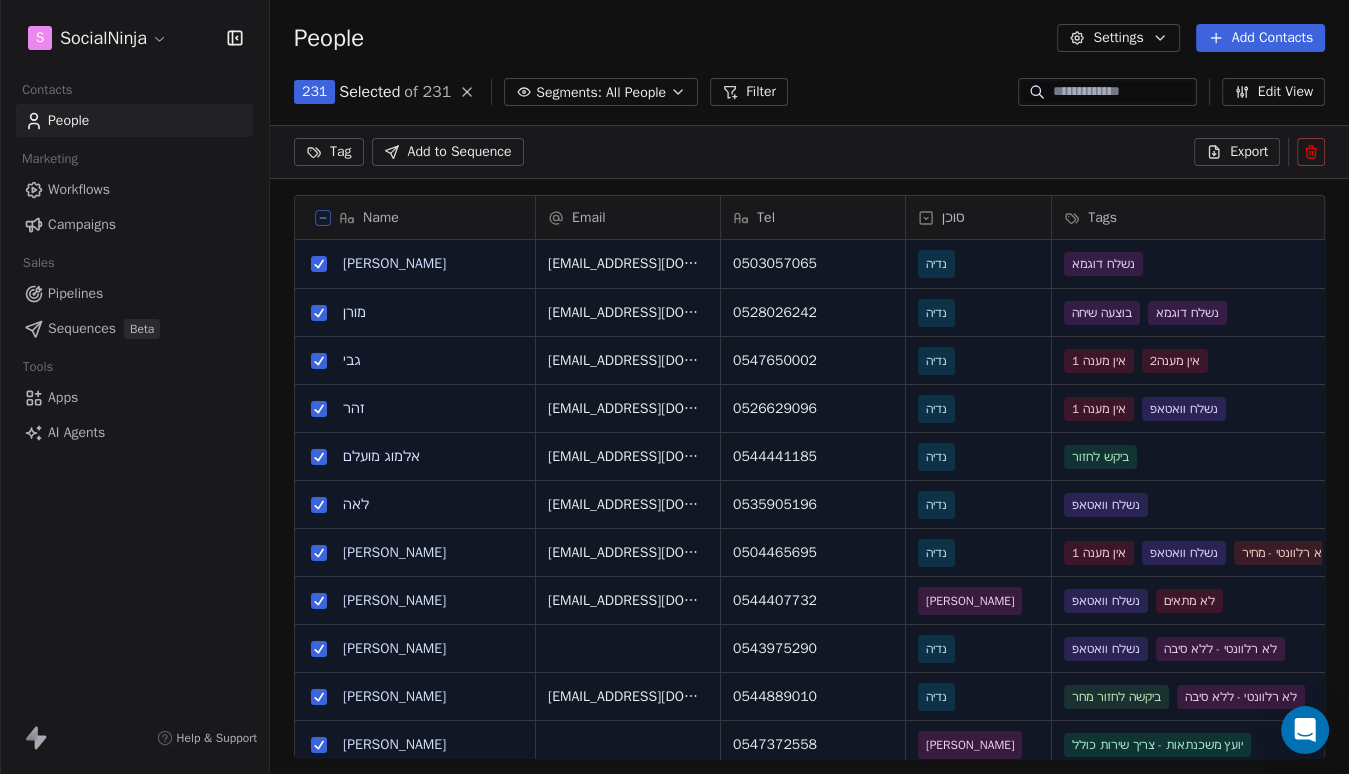 click on "Export" at bounding box center (1237, 152) 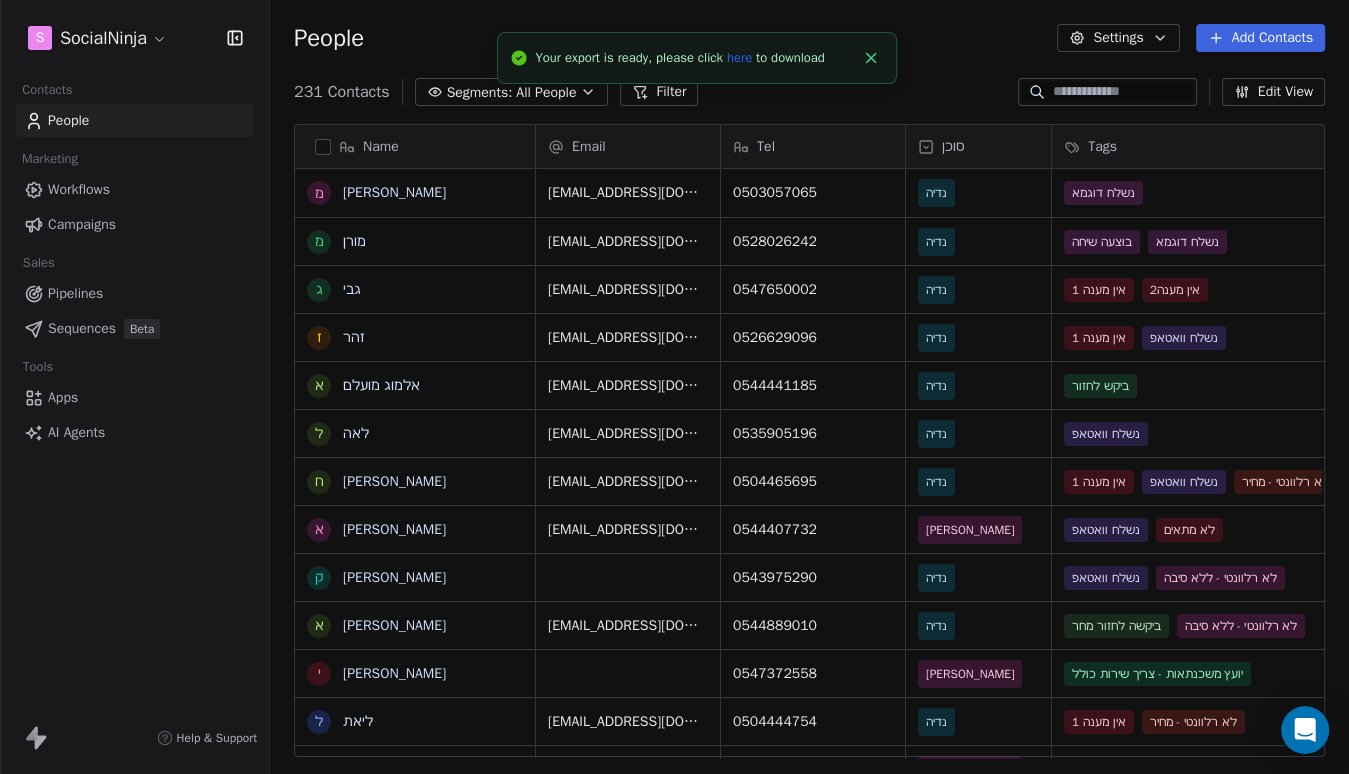 click on "here" at bounding box center (739, 57) 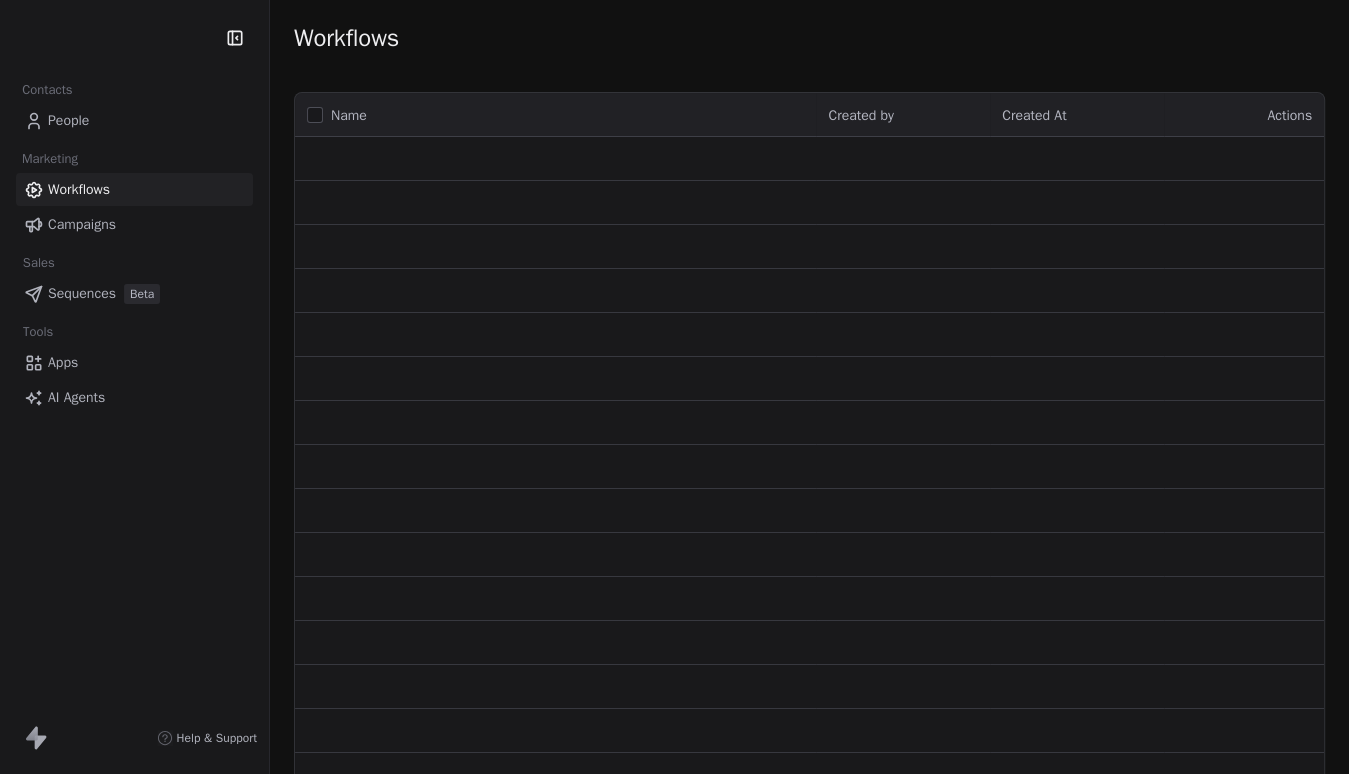 scroll, scrollTop: 0, scrollLeft: 0, axis: both 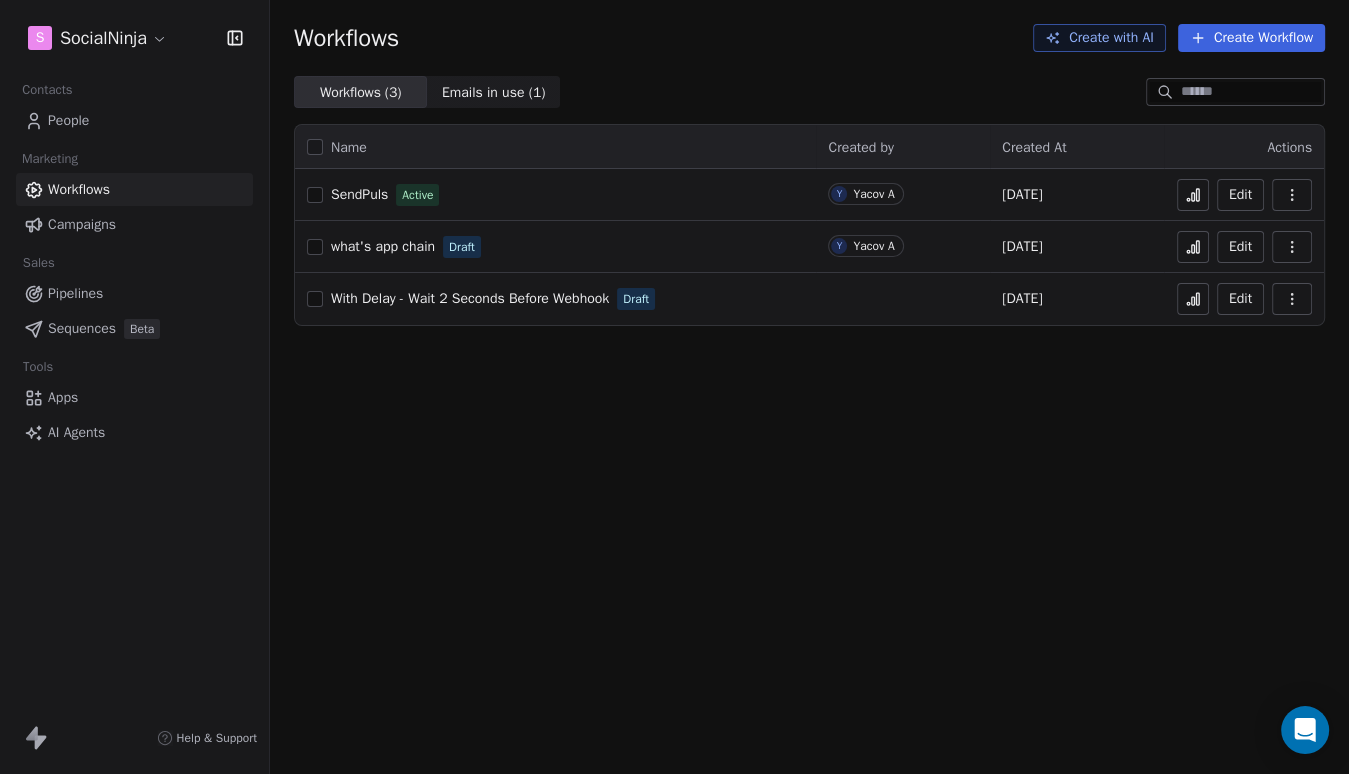 click on "SendPuls Active" at bounding box center (555, 195) 